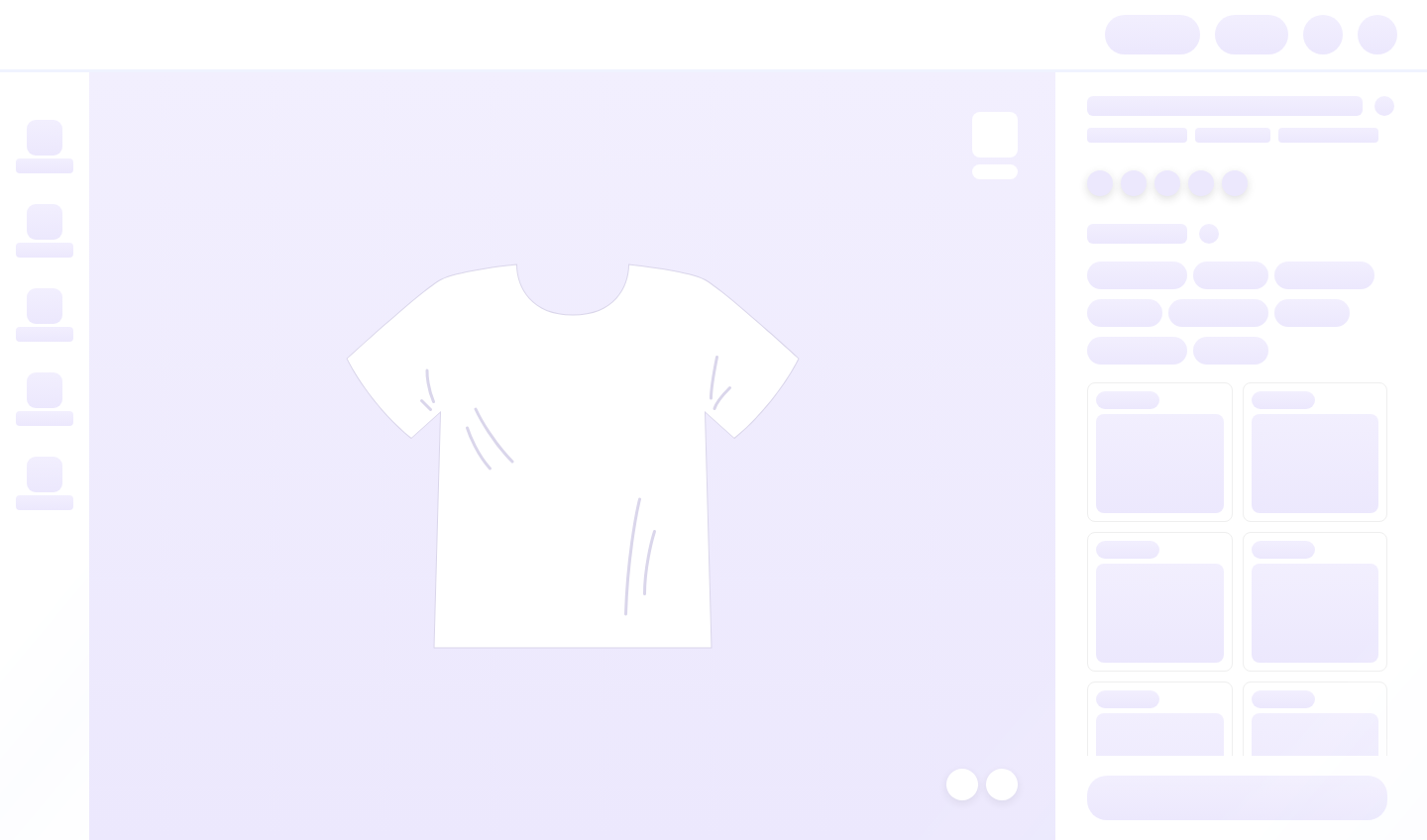 scroll, scrollTop: 0, scrollLeft: 0, axis: both 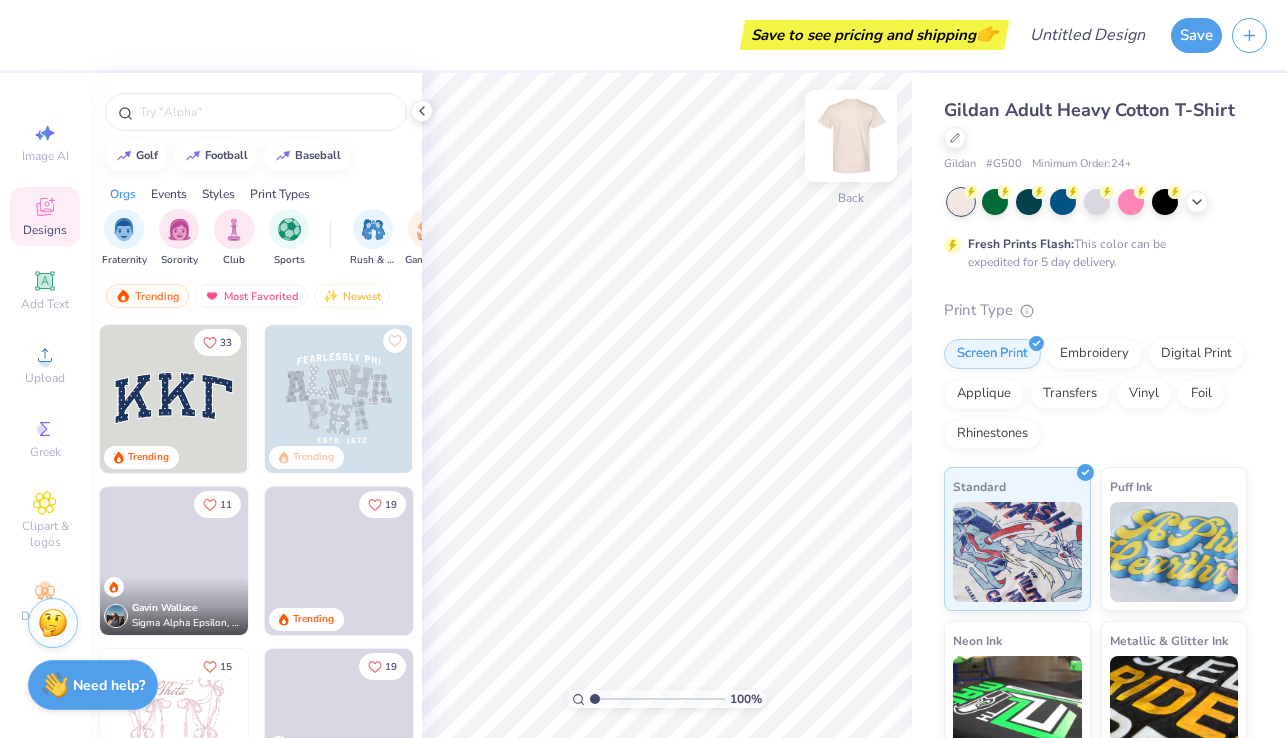 click at bounding box center (851, 136) 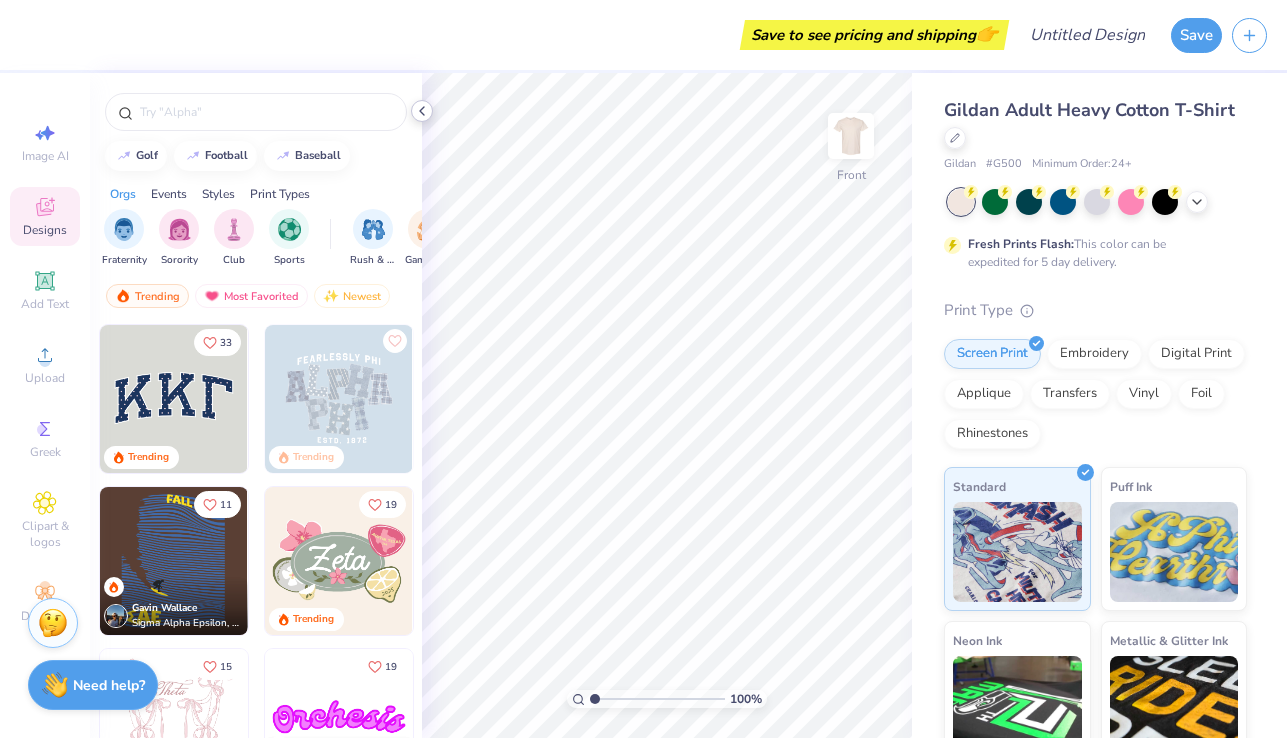 click 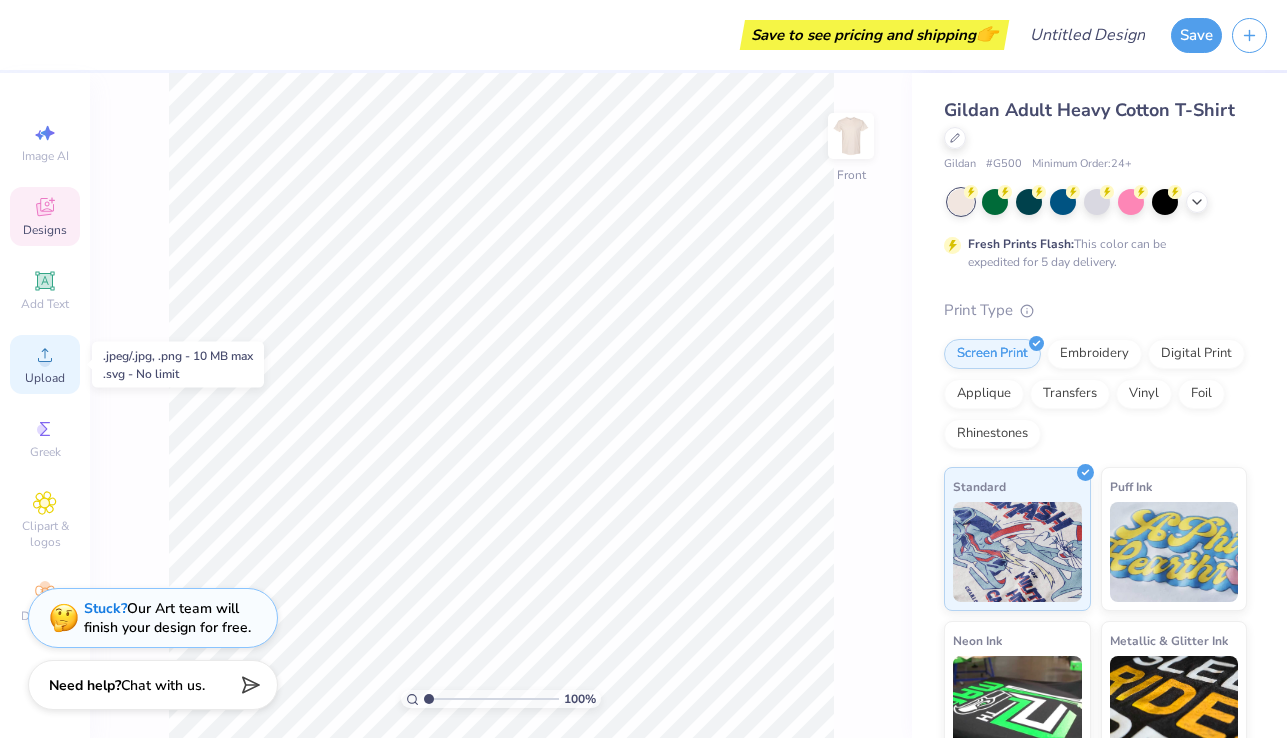 click on "Upload" at bounding box center (45, 378) 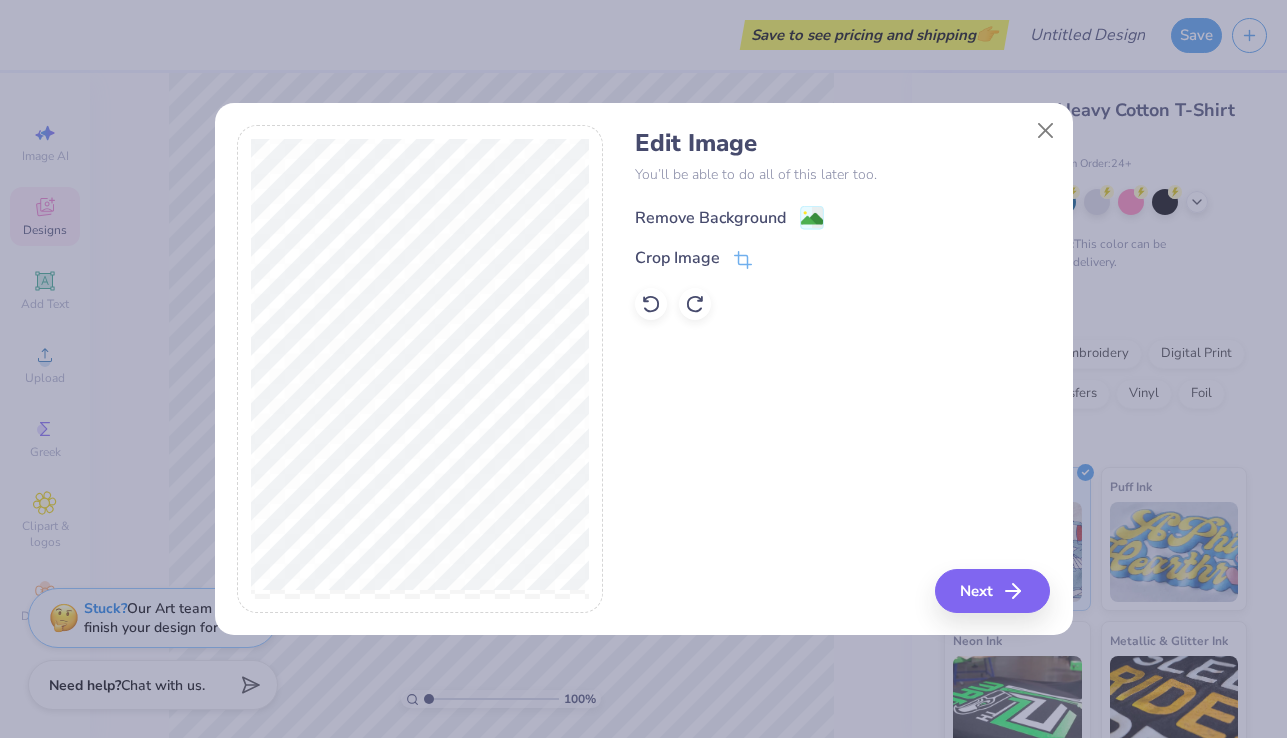 click on "Remove Background" at bounding box center (710, 218) 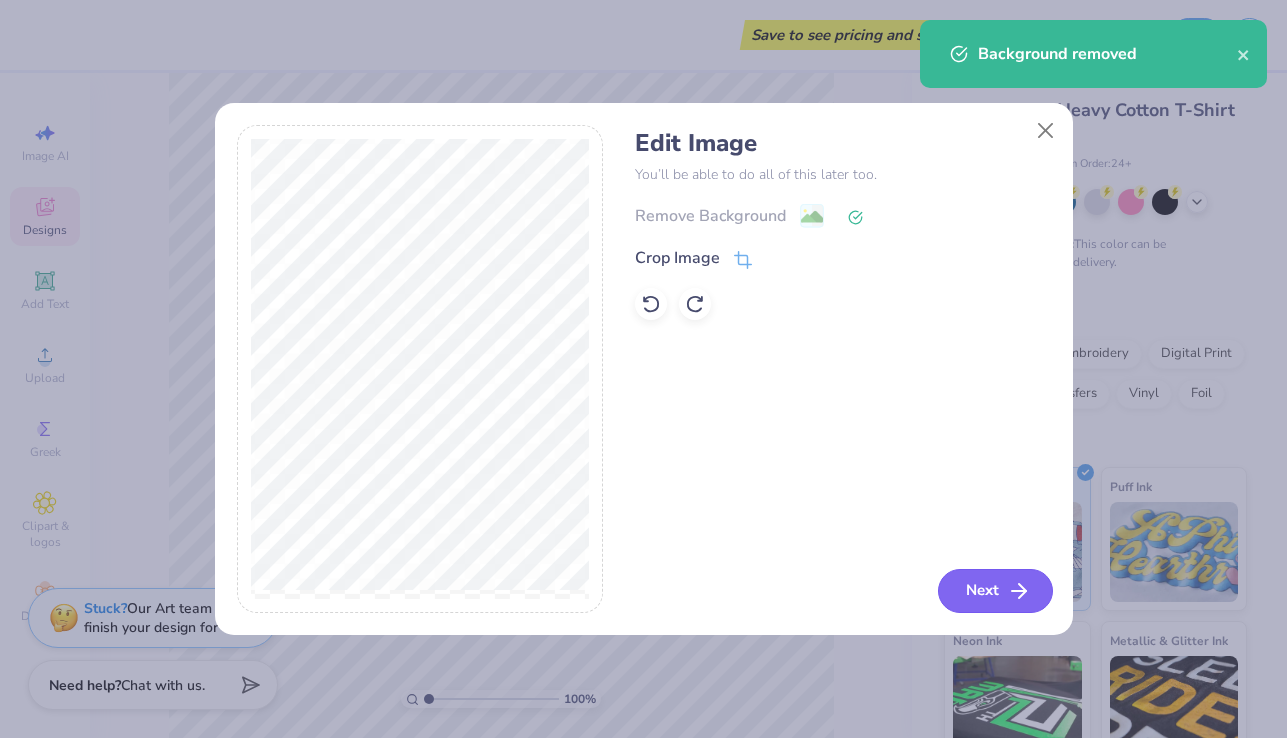 click 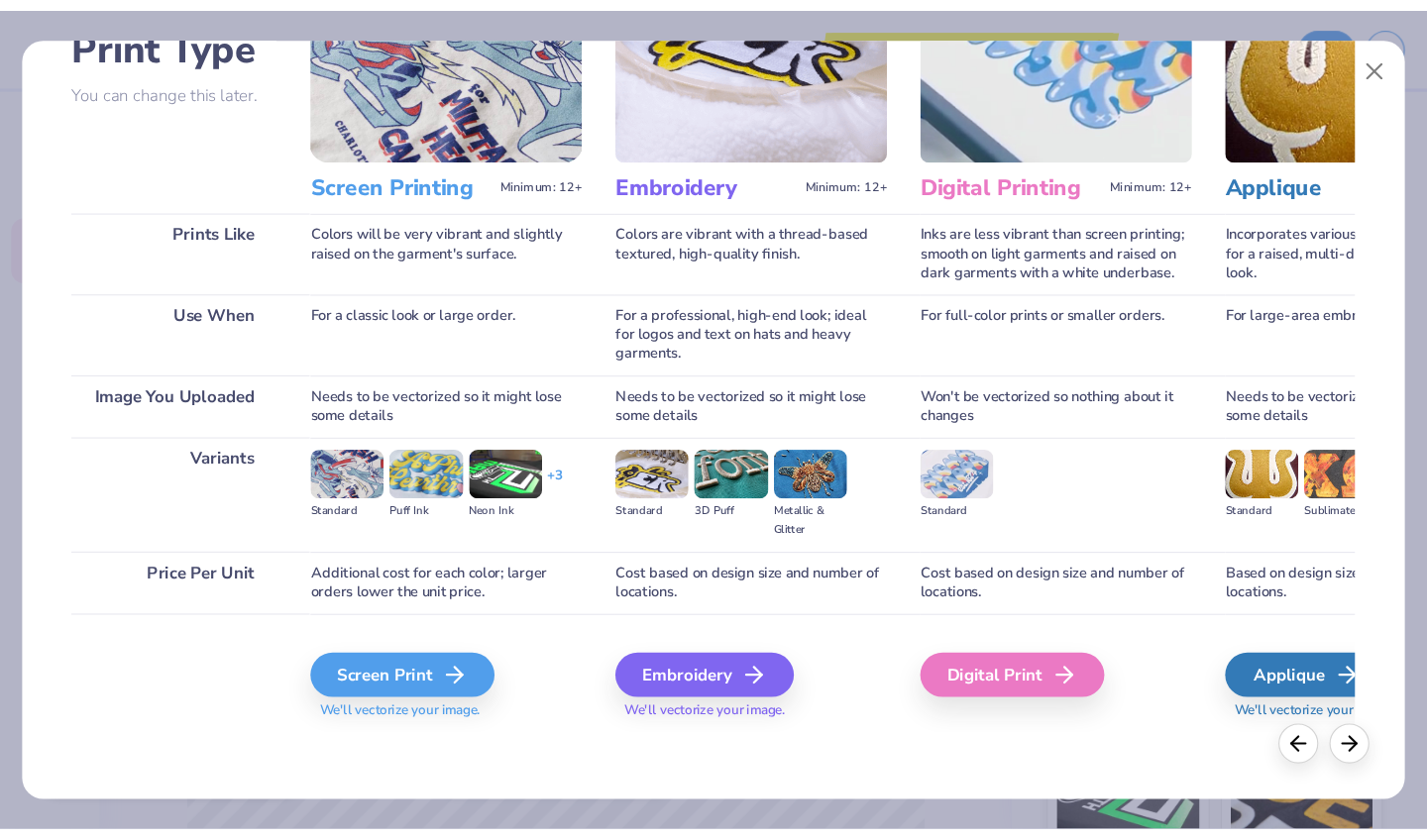 scroll, scrollTop: 158, scrollLeft: 0, axis: vertical 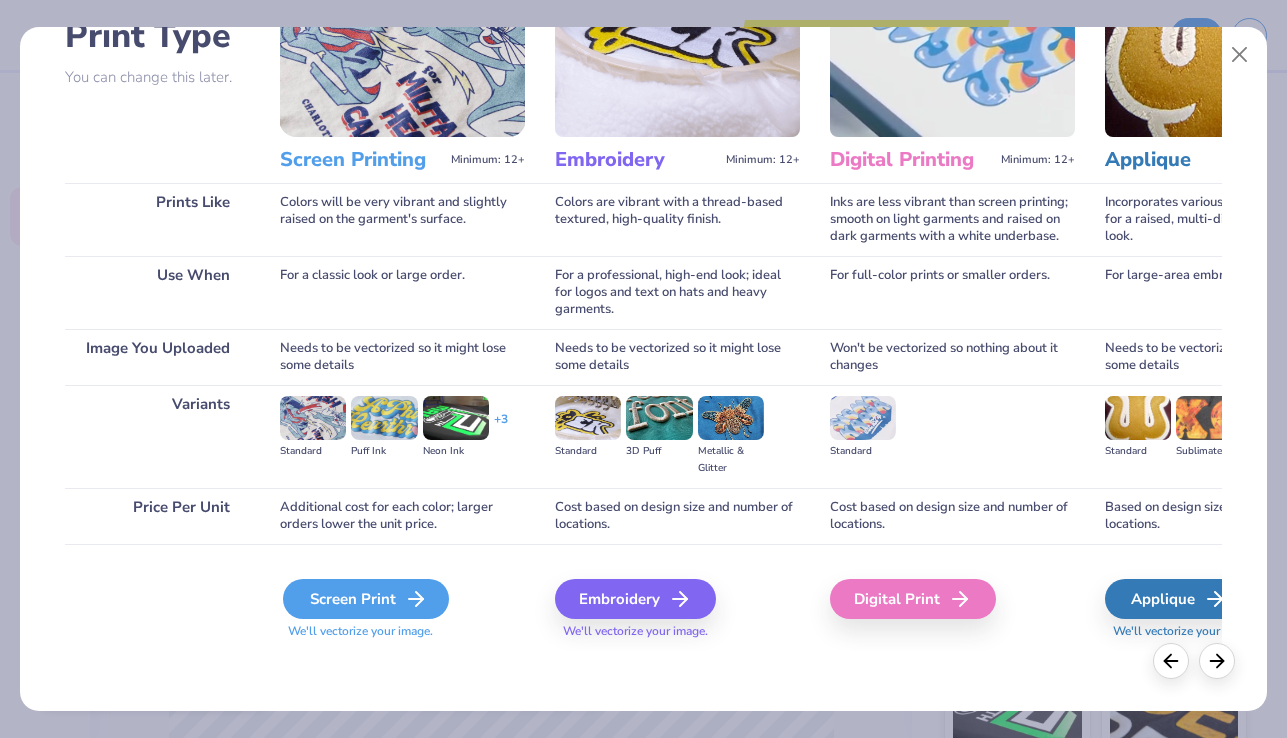 click on "Screen Print" at bounding box center (366, 599) 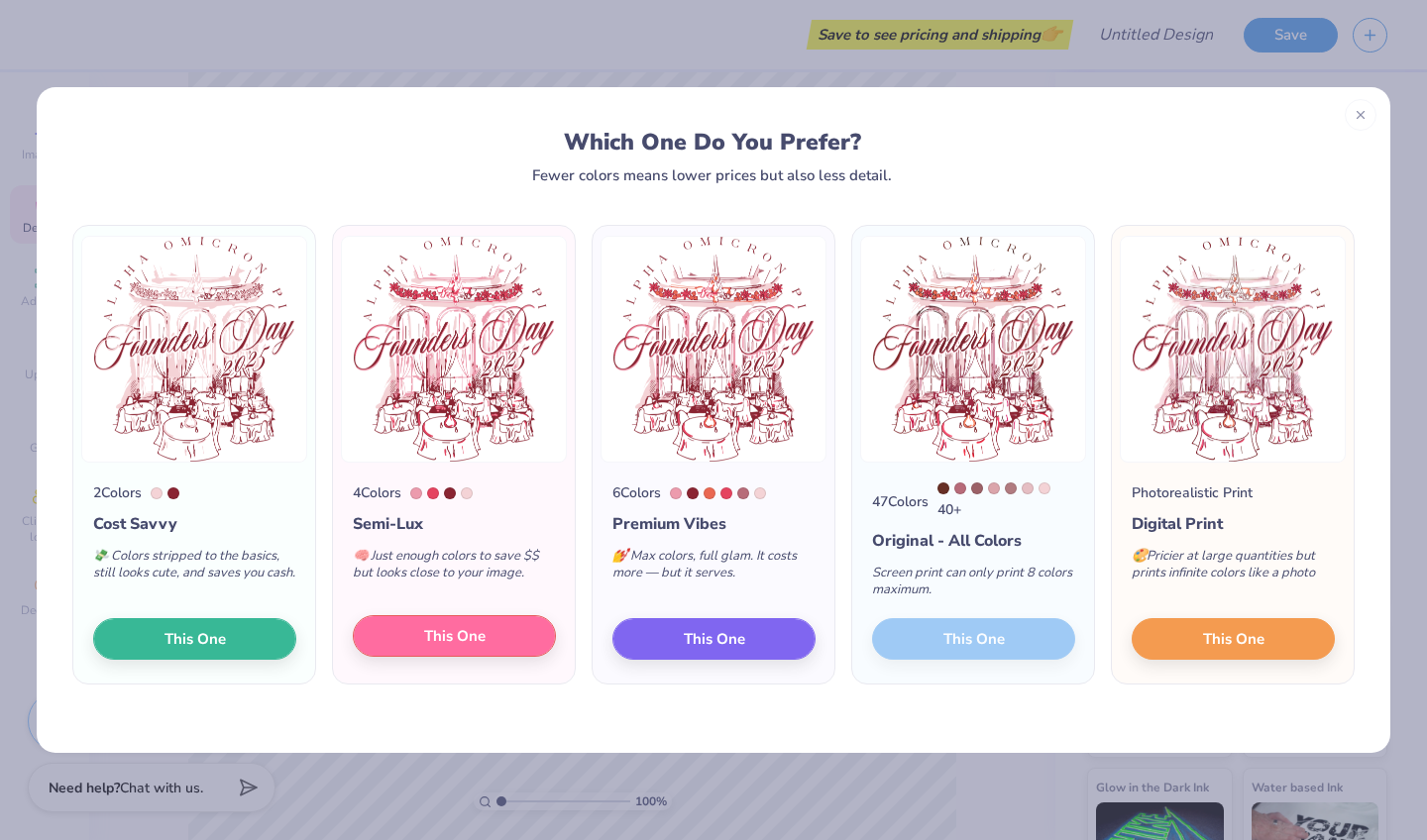 click on "This One" at bounding box center [455, 636] 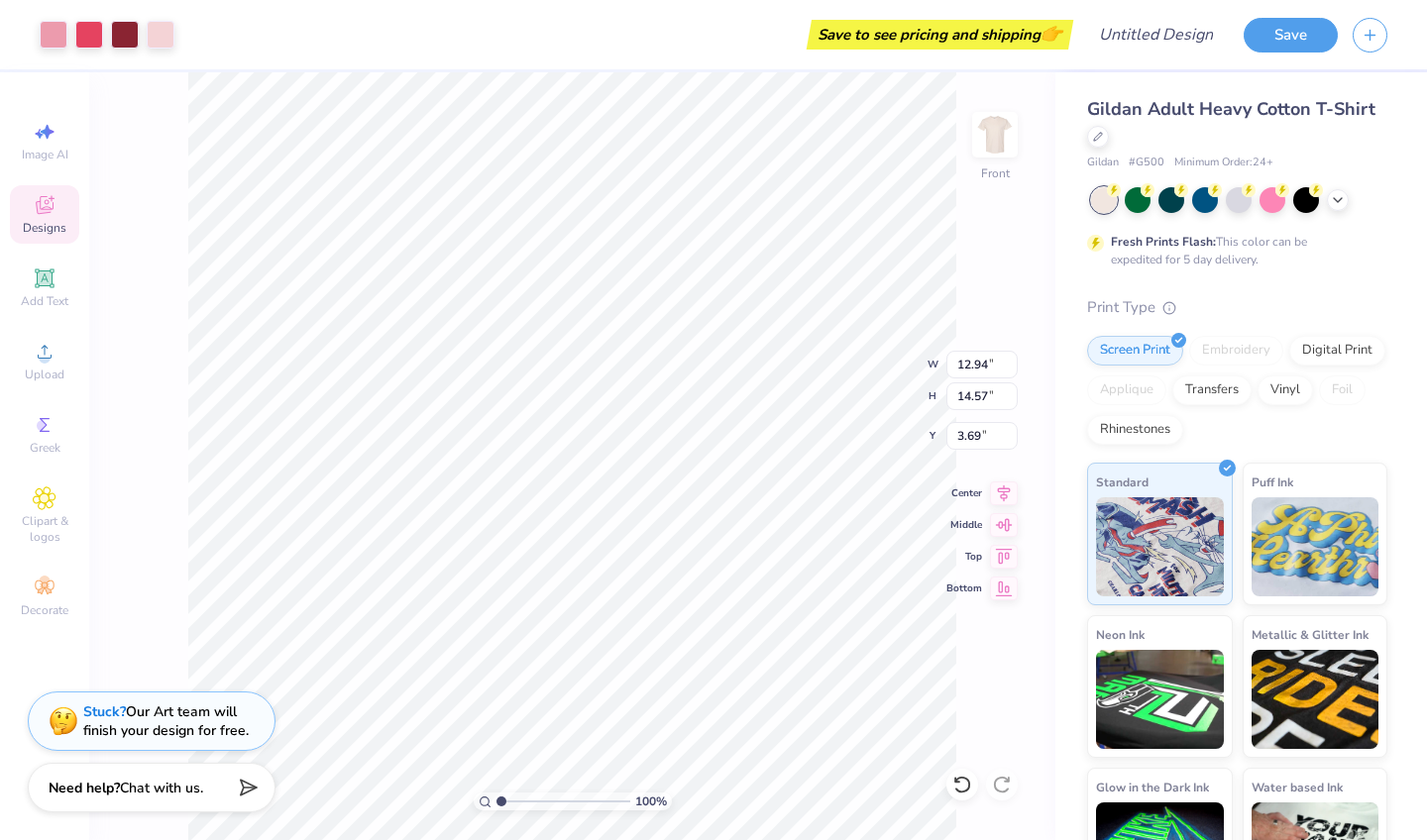 type on "3.36" 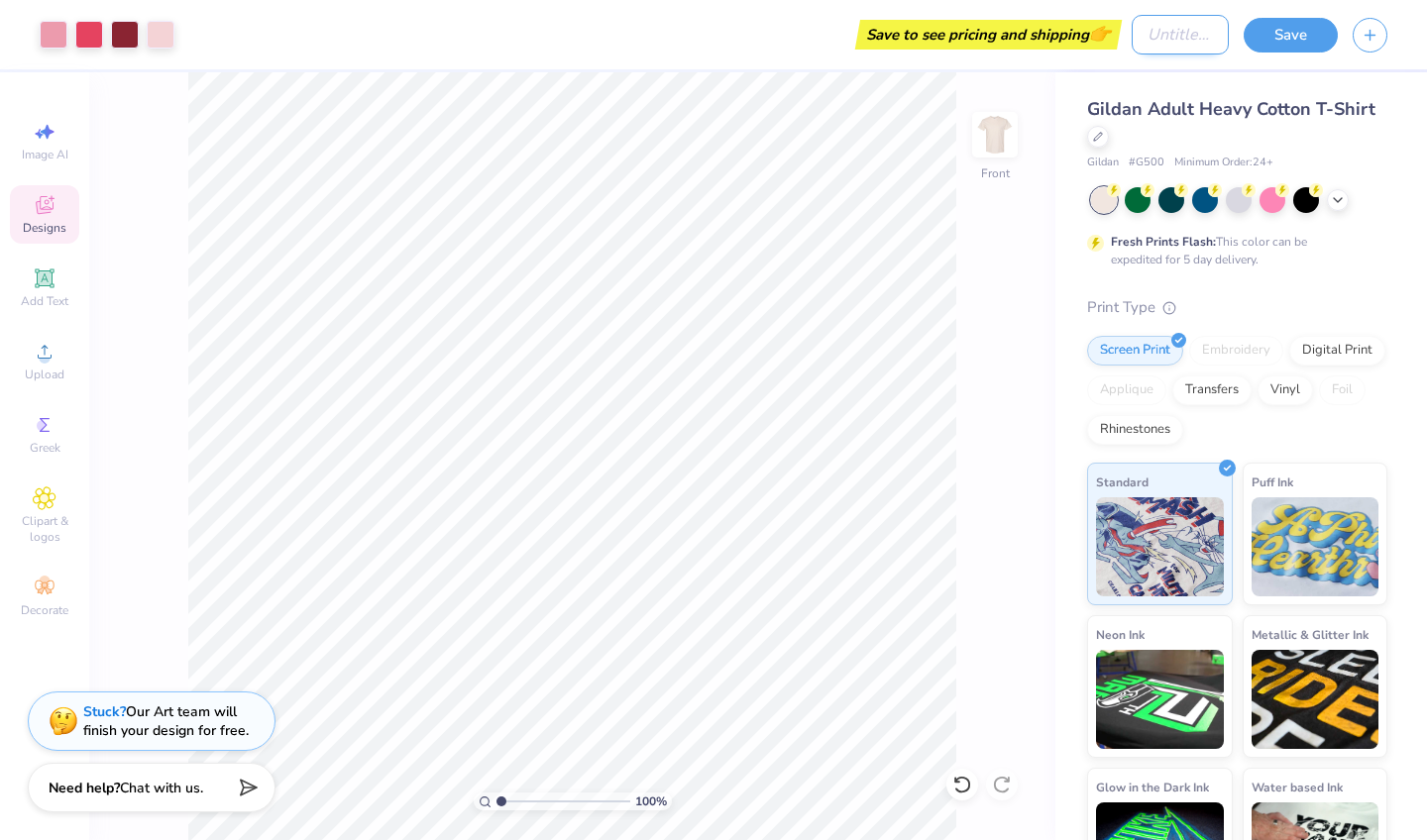 click on "Design Title" at bounding box center [1180, 35] 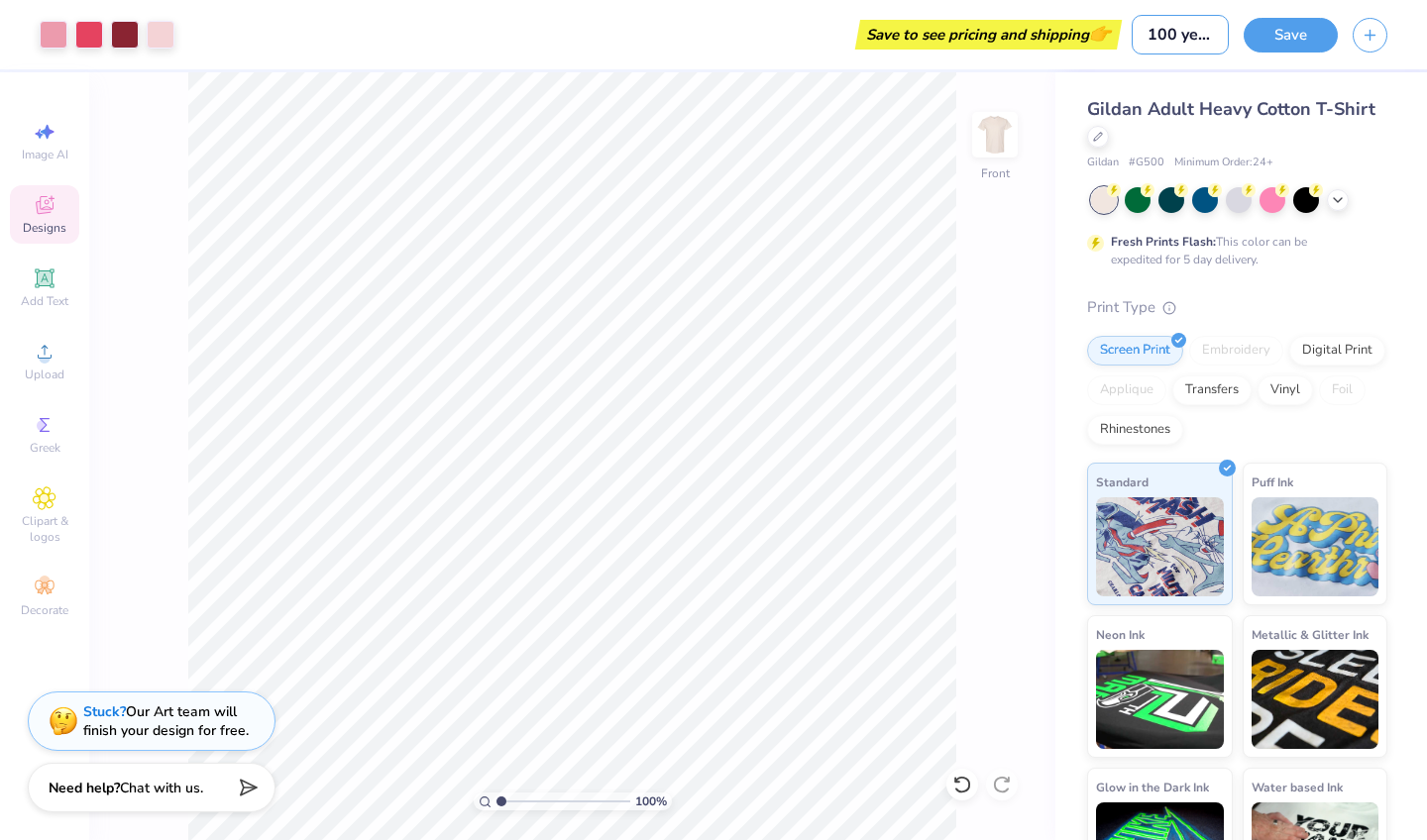 type on "100 years" 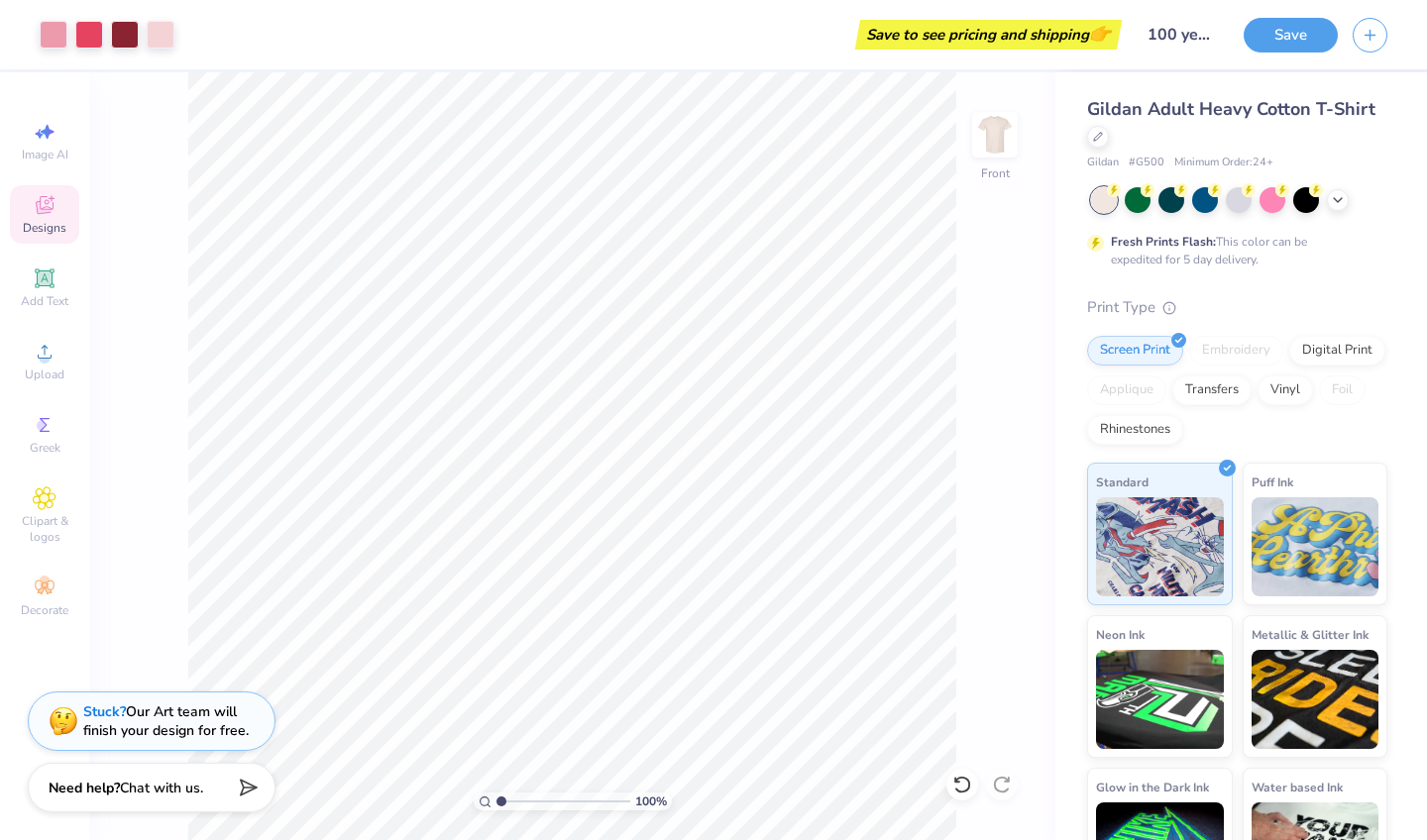 click on "100  % Front" at bounding box center [572, 456] 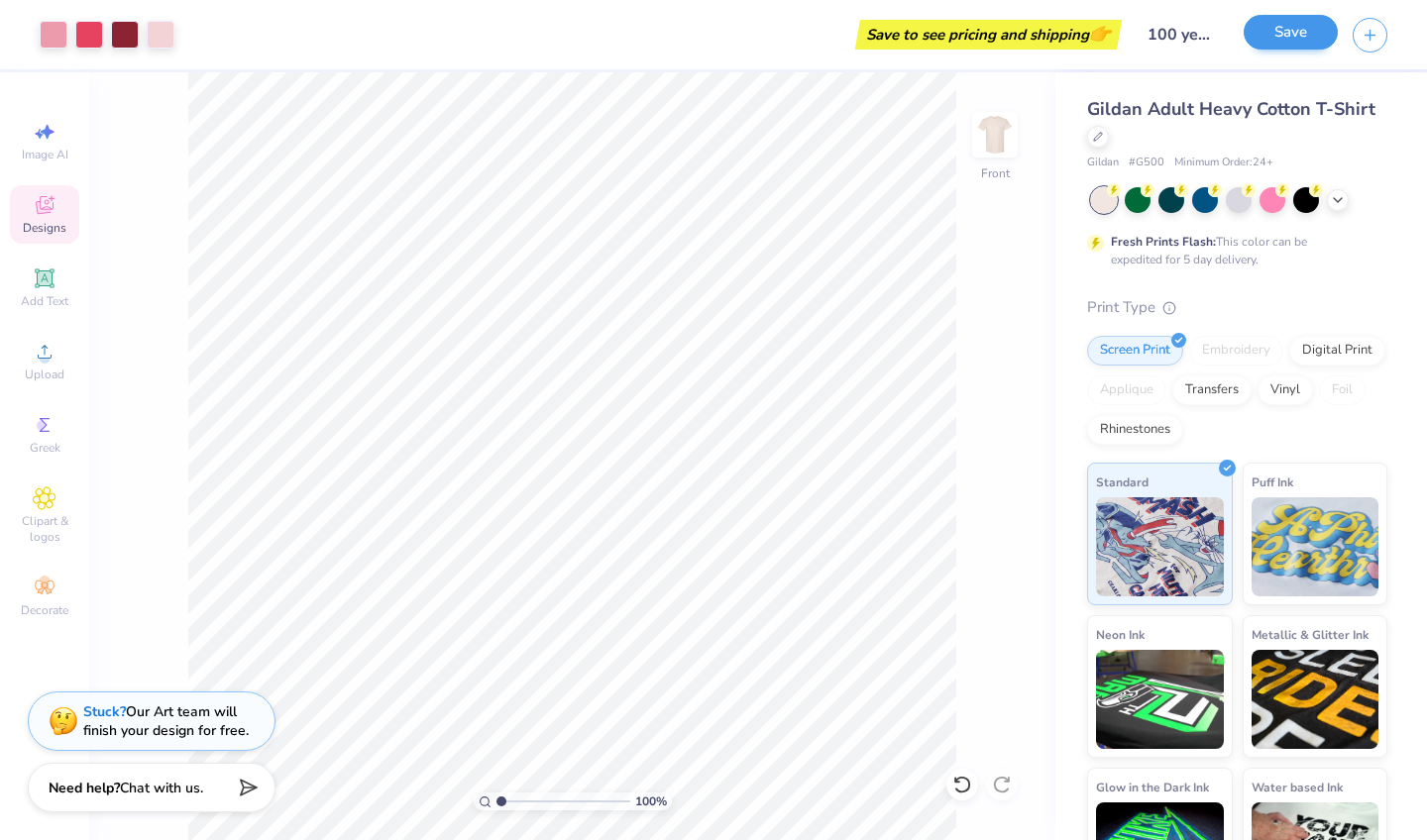 click on "Save" at bounding box center [1290, 32] 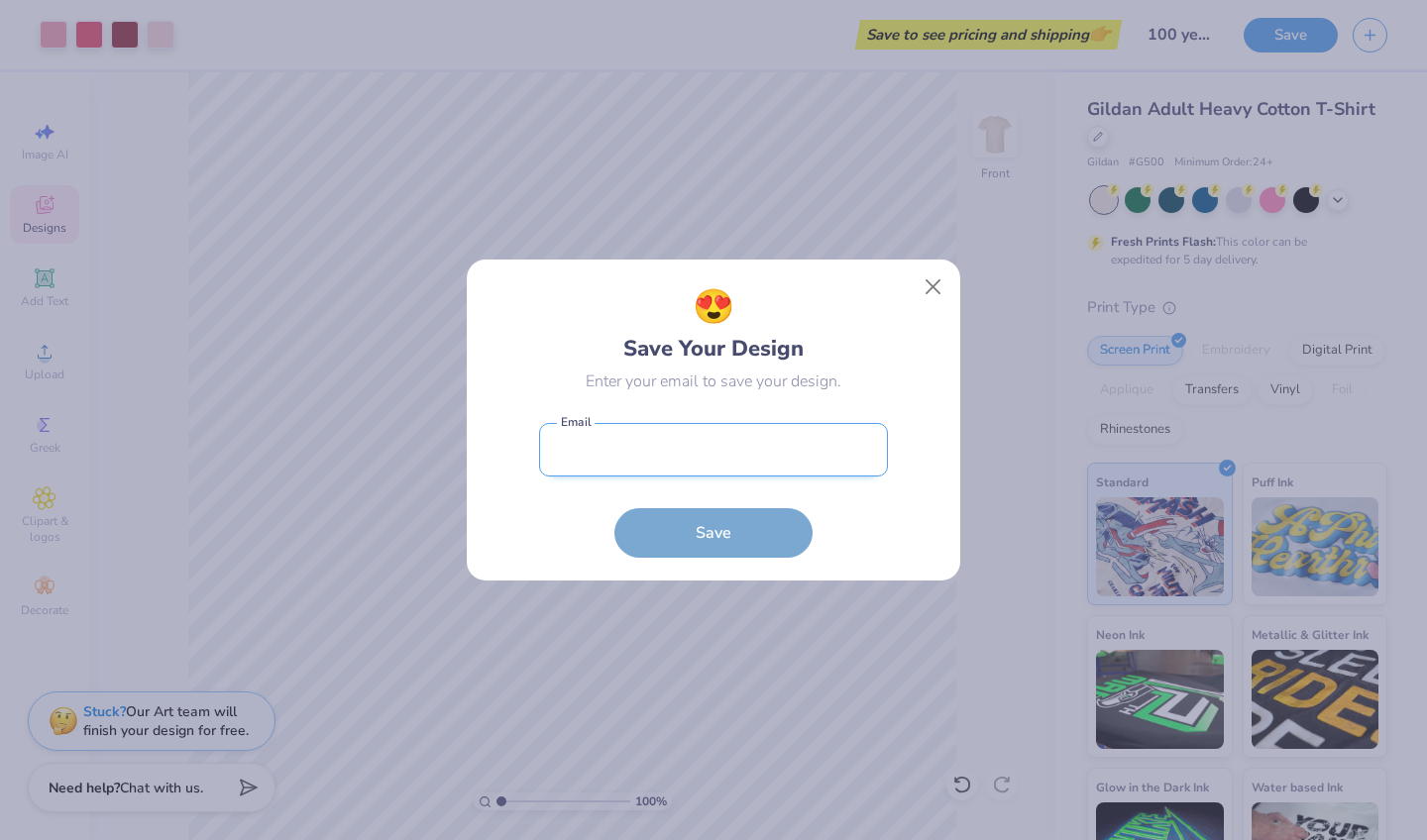 click at bounding box center [714, 450] 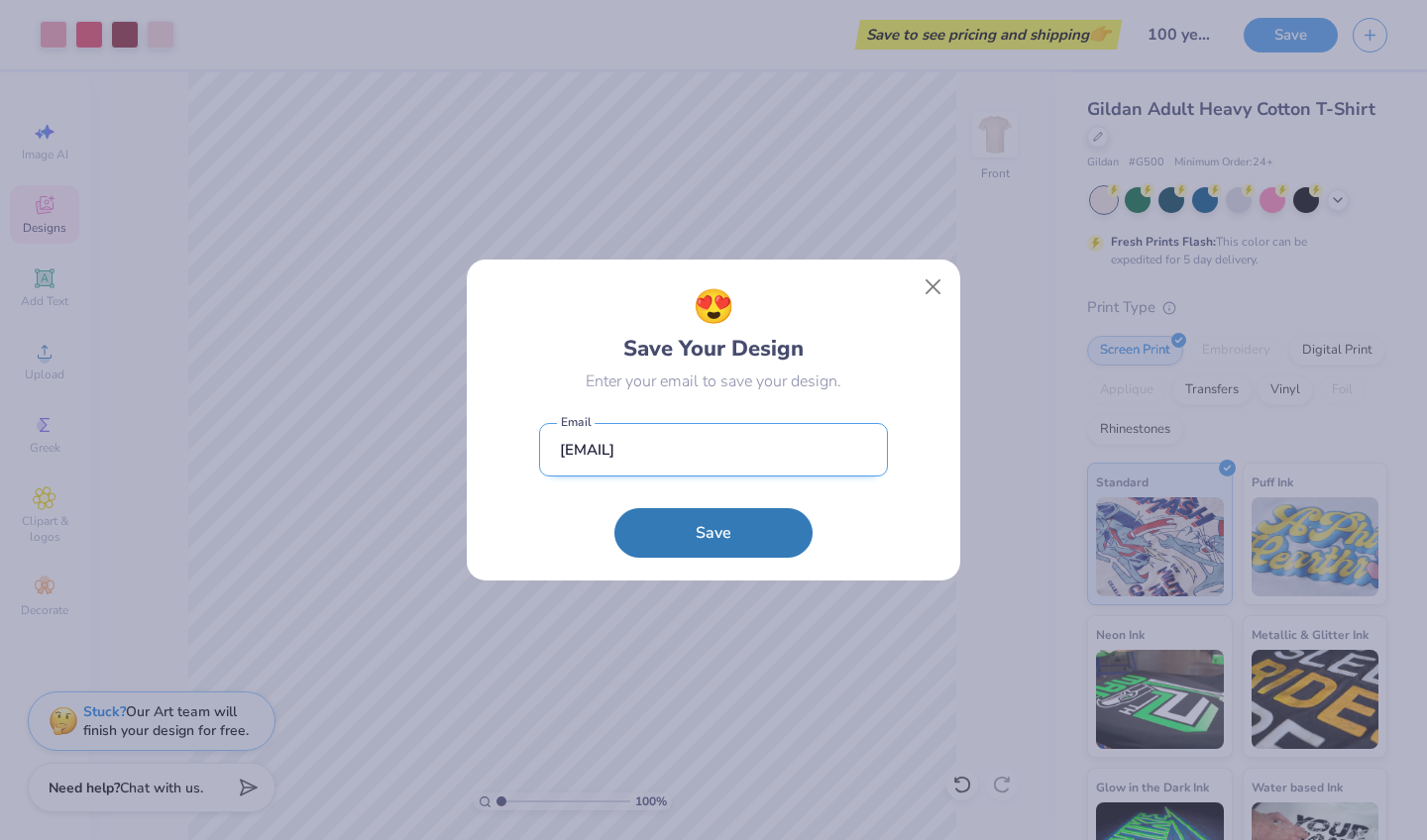 type on "[EMAIL]" 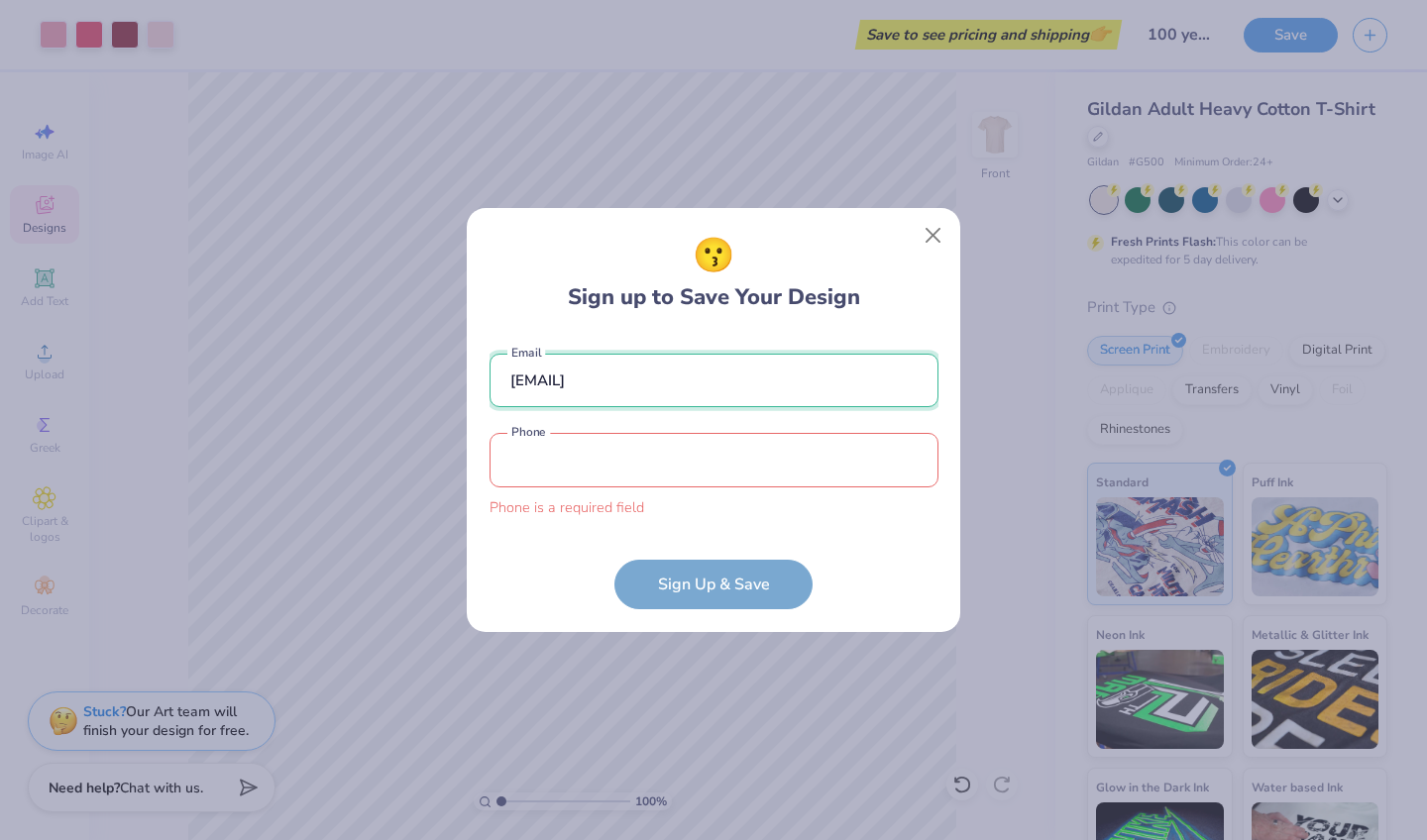 drag, startPoint x: 681, startPoint y: 383, endPoint x: 501, endPoint y: 382, distance: 180.00278 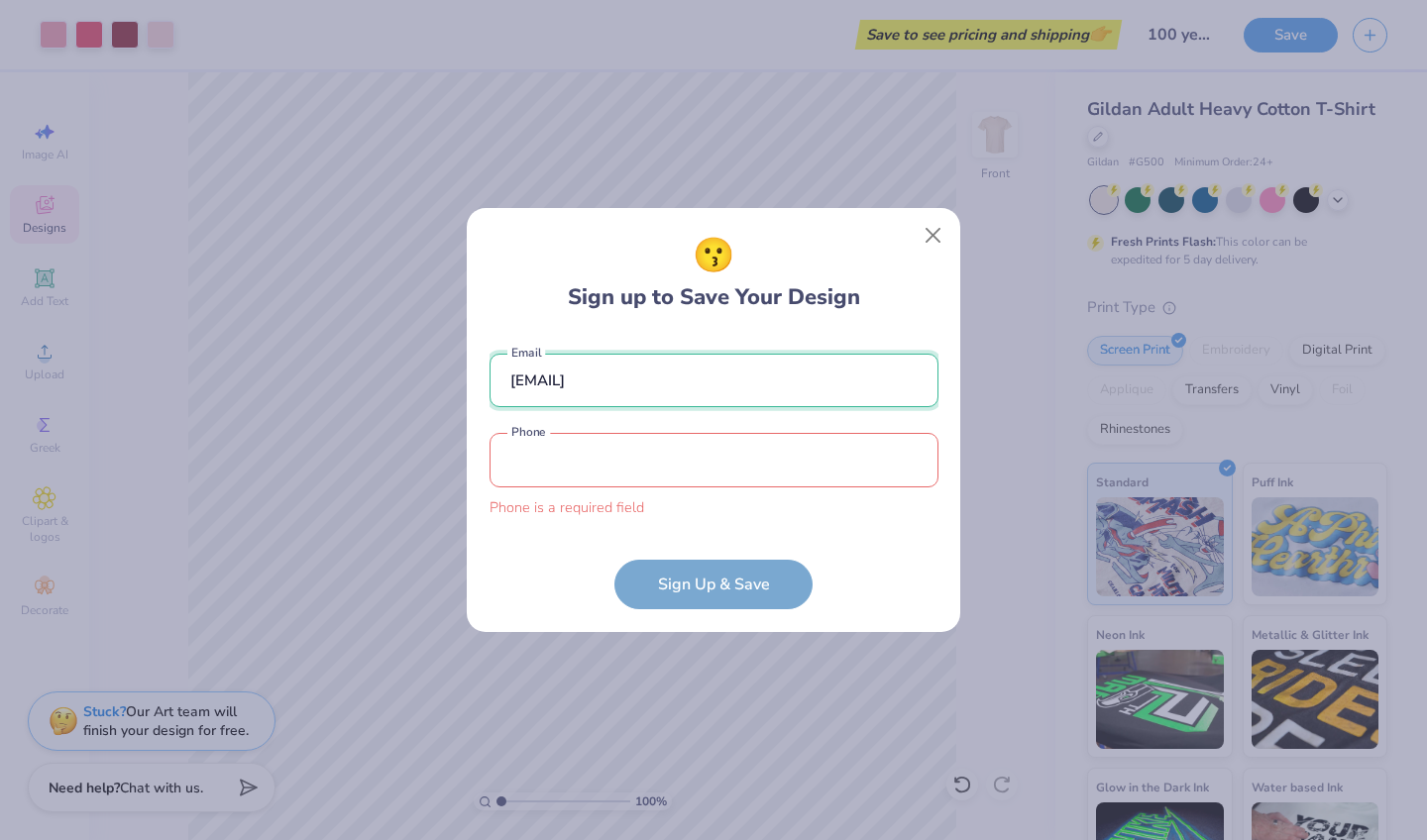 type on "[EMAIL]" 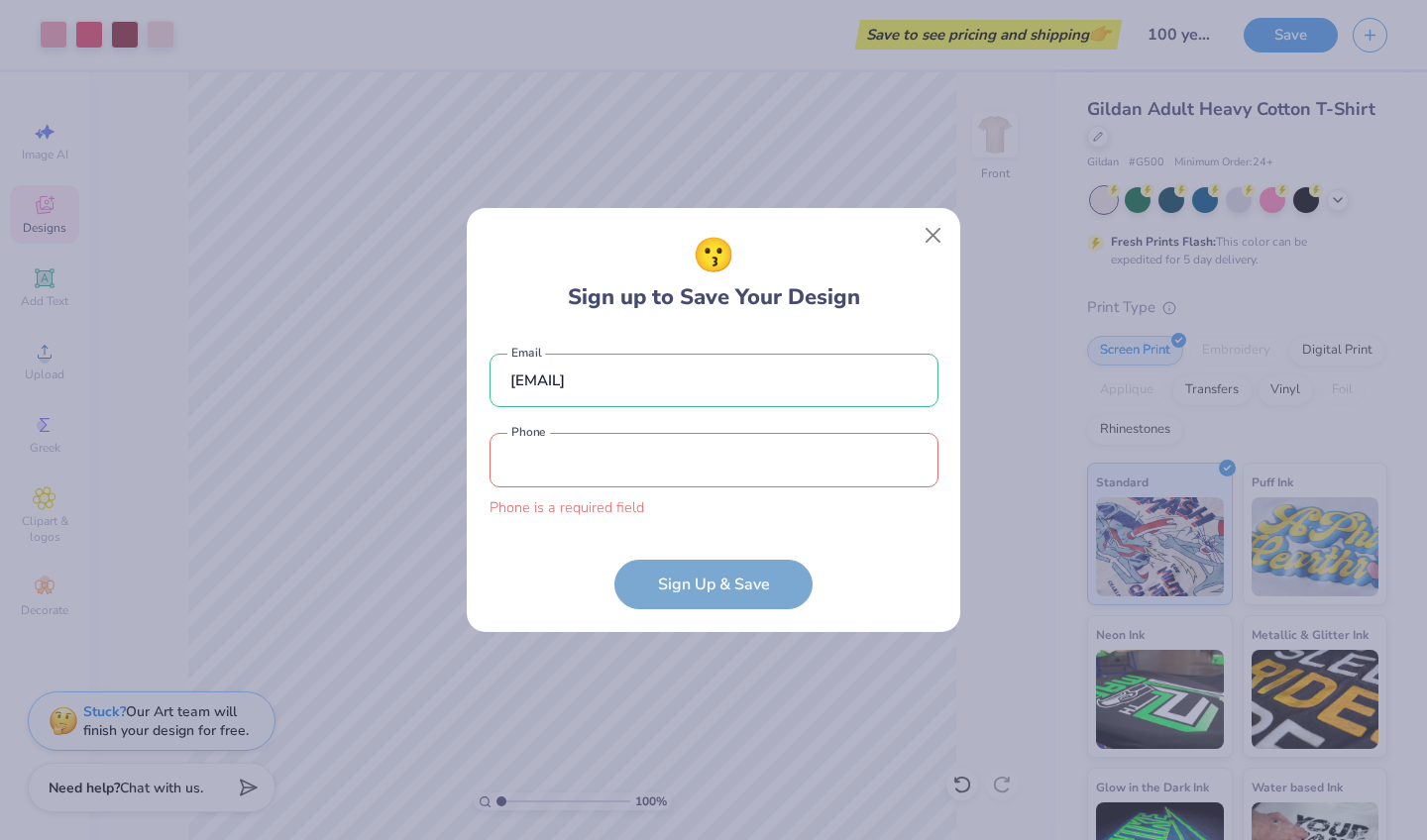 click on "[EMAIL] Email Phone is a required field Phone Sign Up & Save" at bounding box center (714, 472) 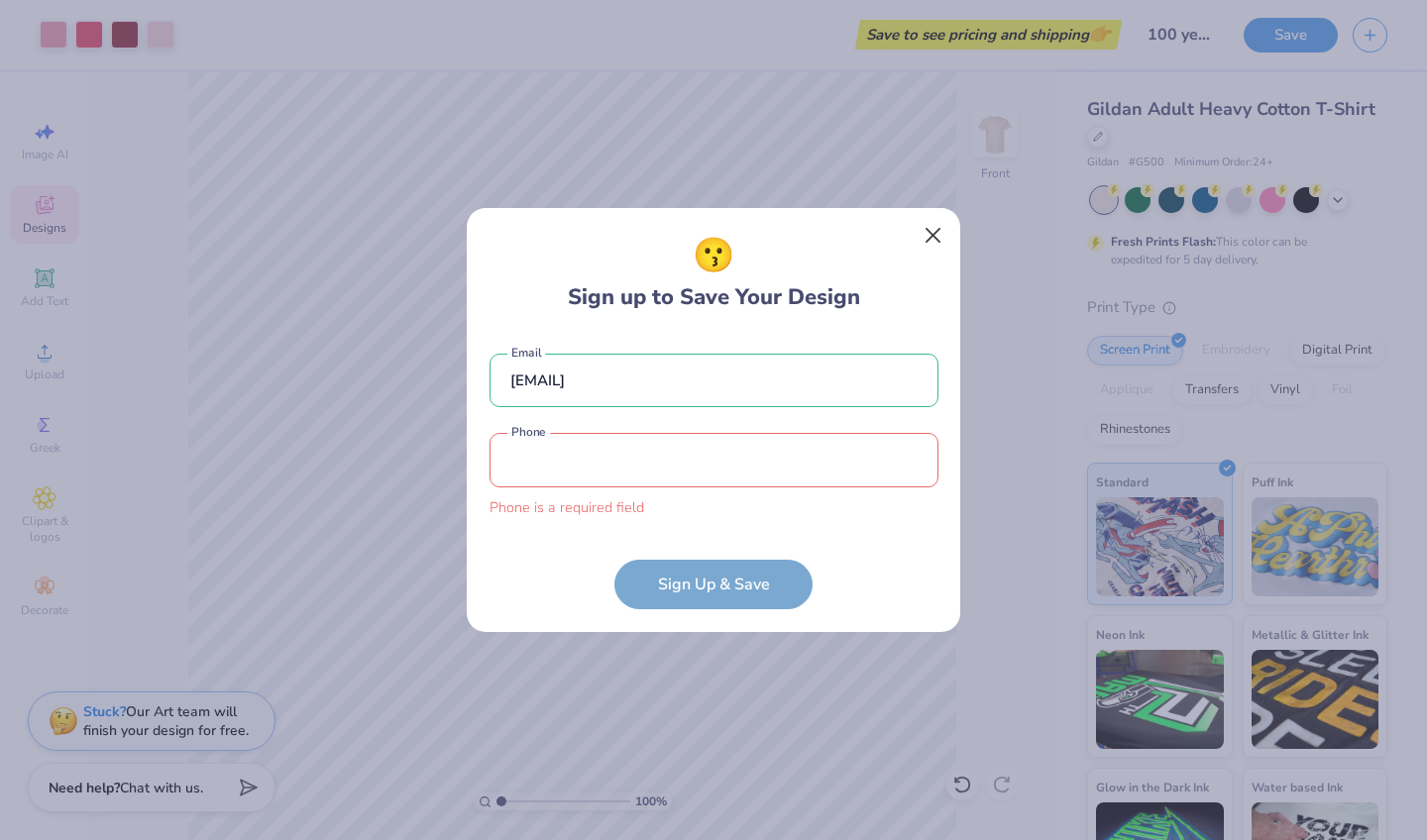 click at bounding box center (933, 236) 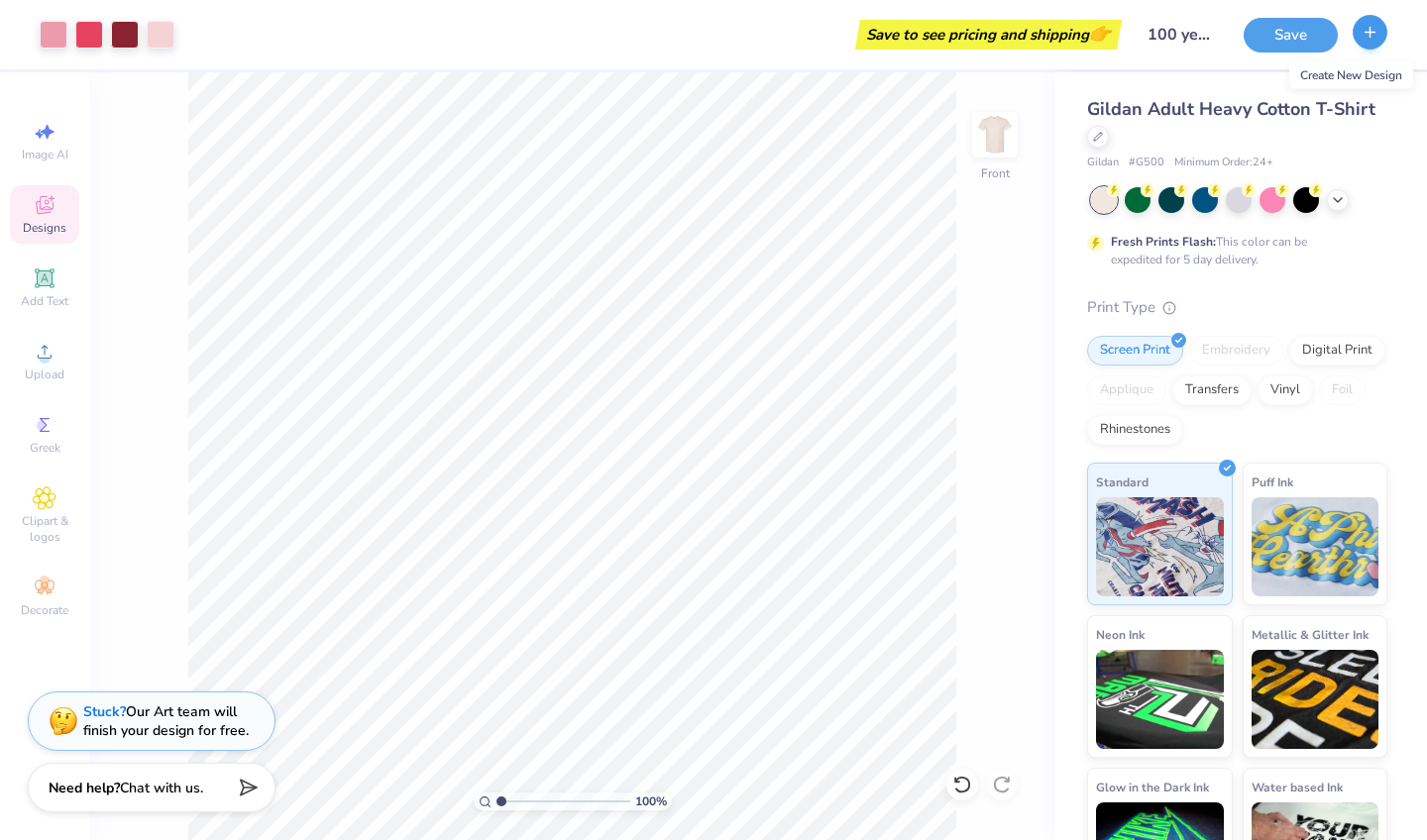 click 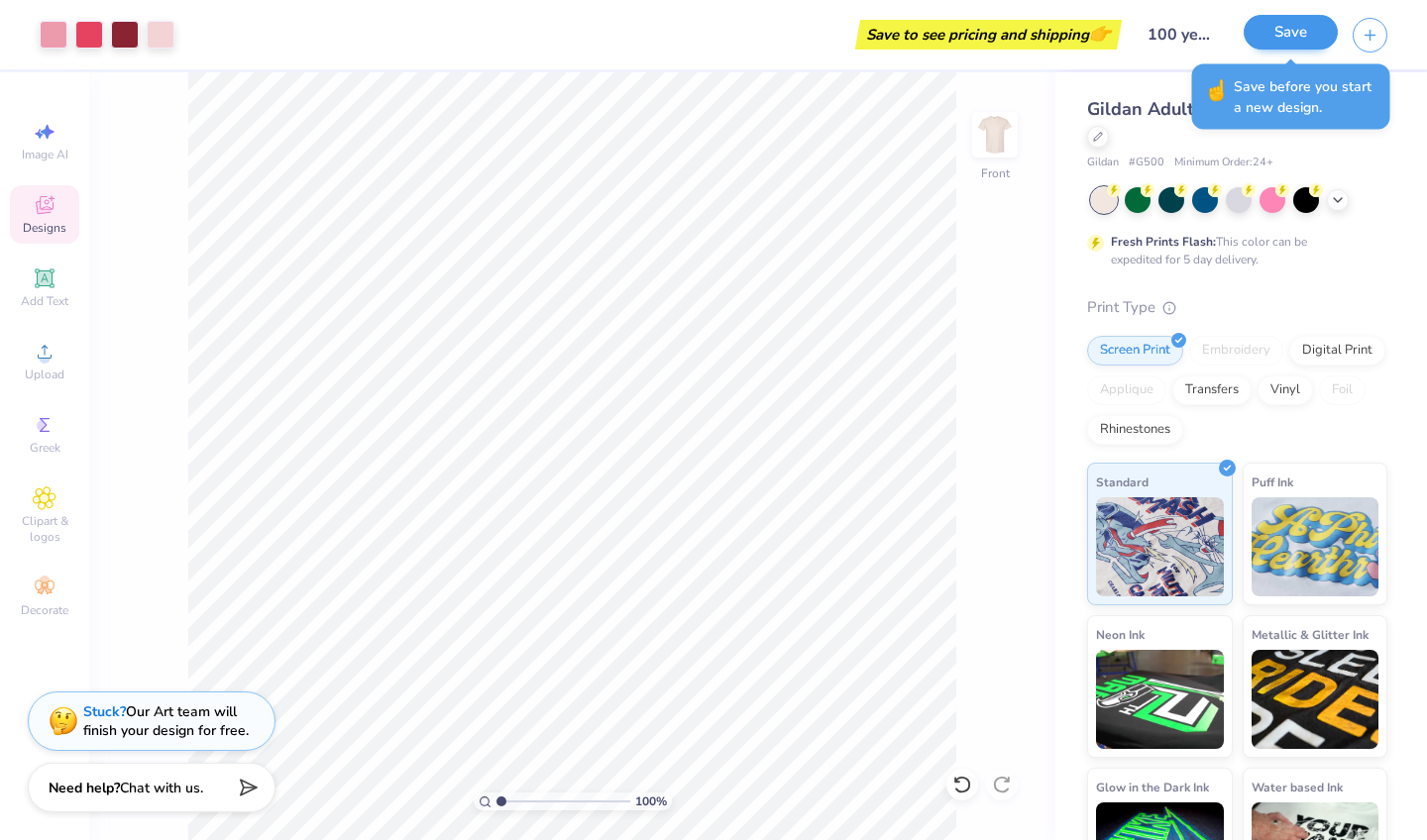 click on "Save" at bounding box center [1290, 32] 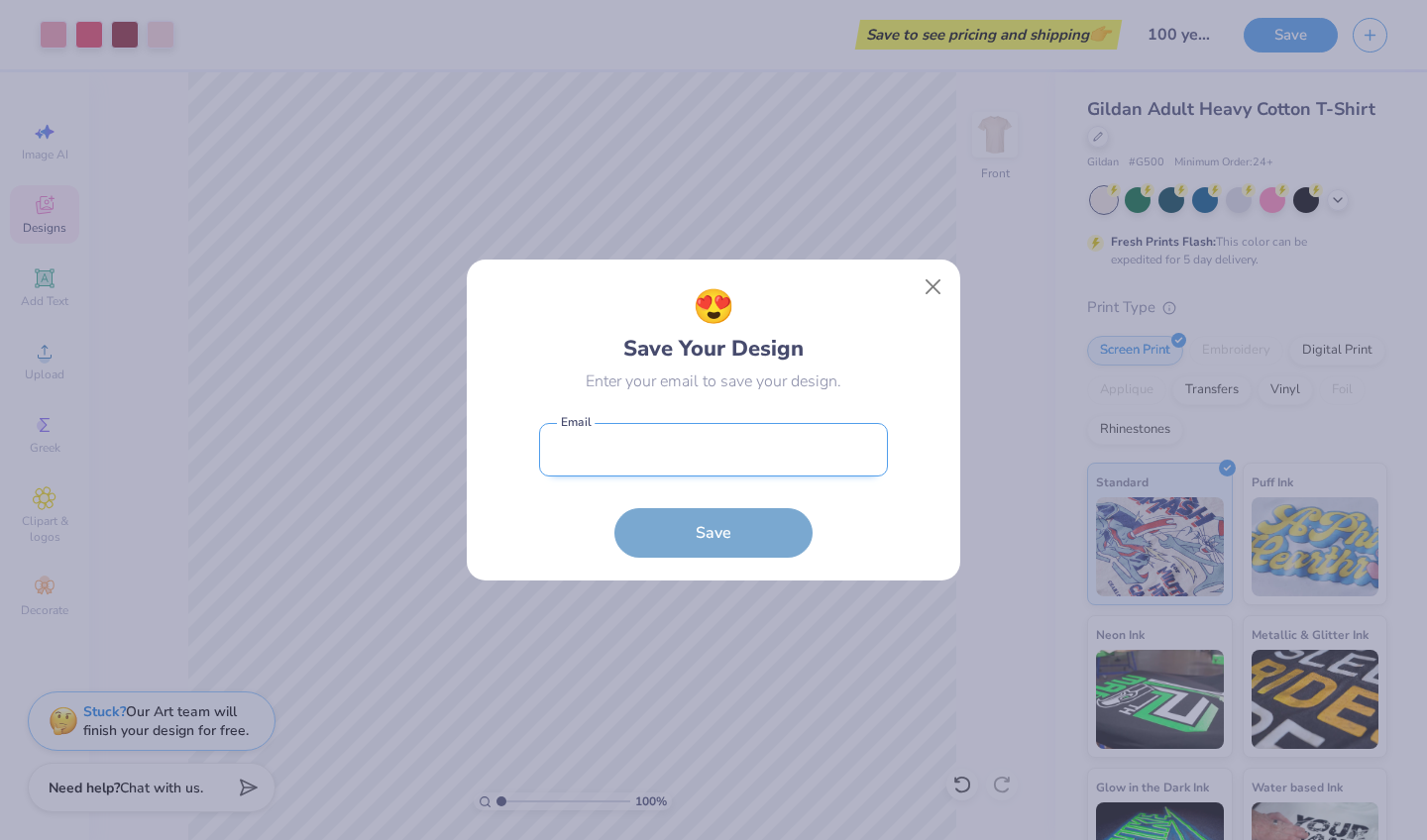 click at bounding box center [714, 450] 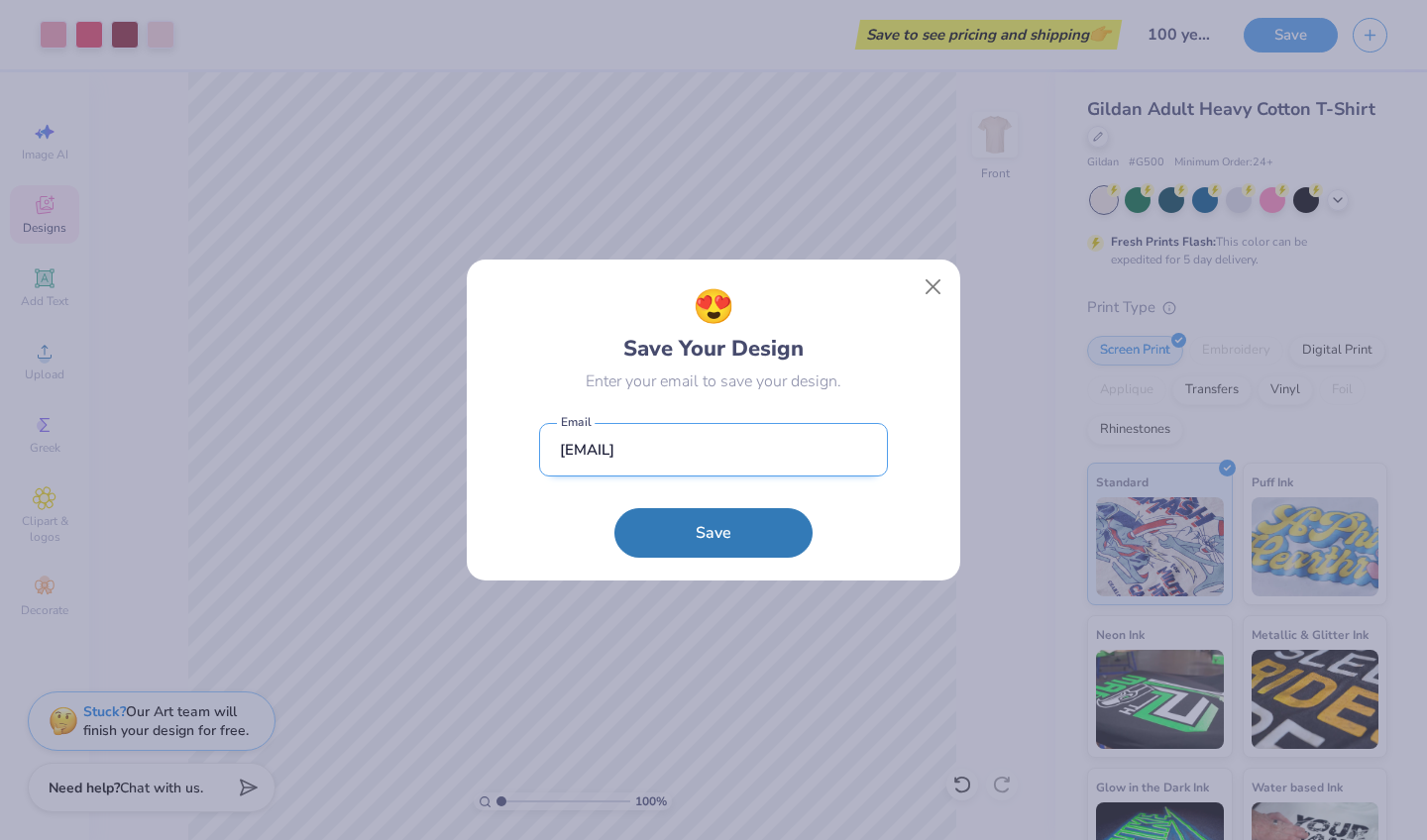 type on "[EMAIL]" 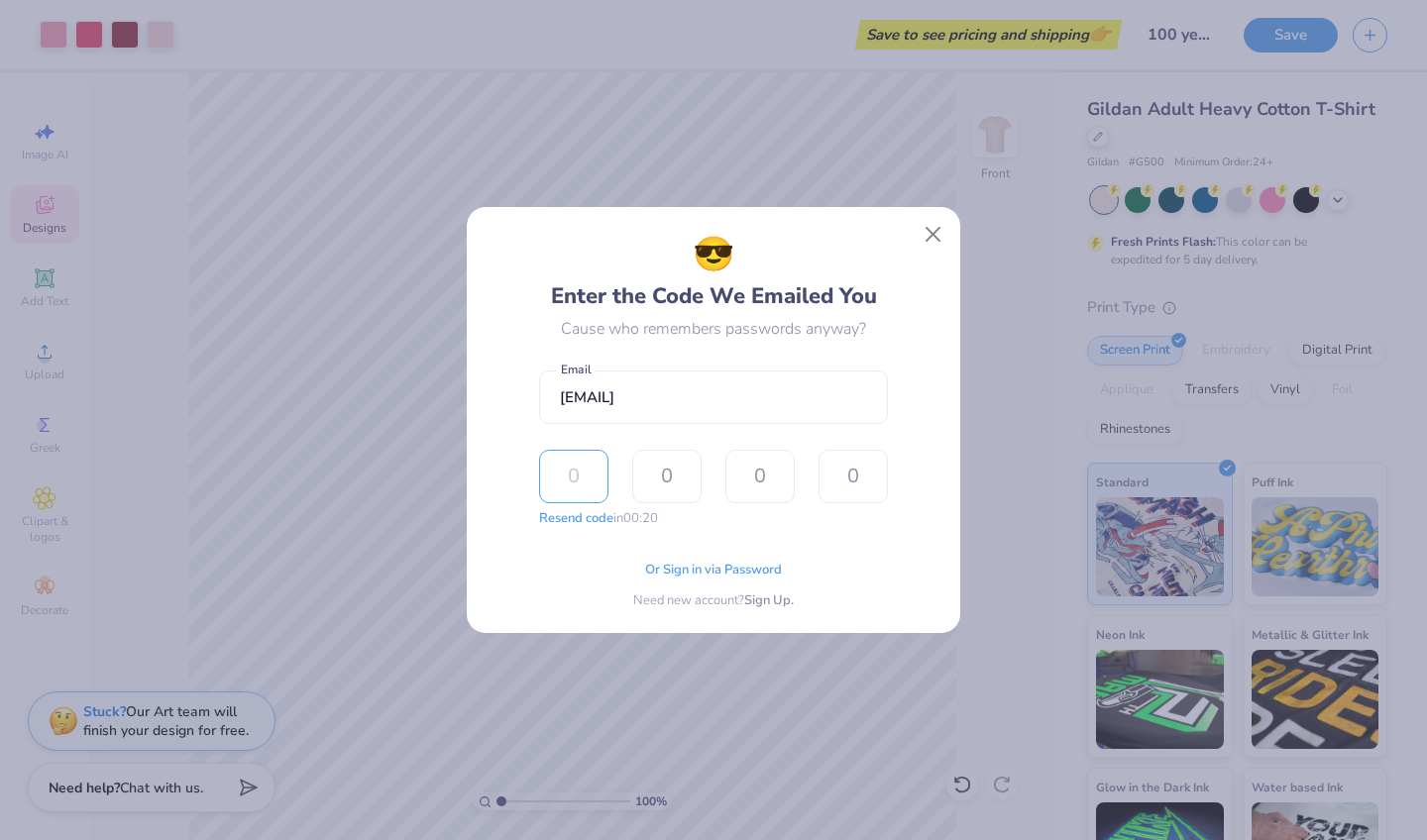 type on "8" 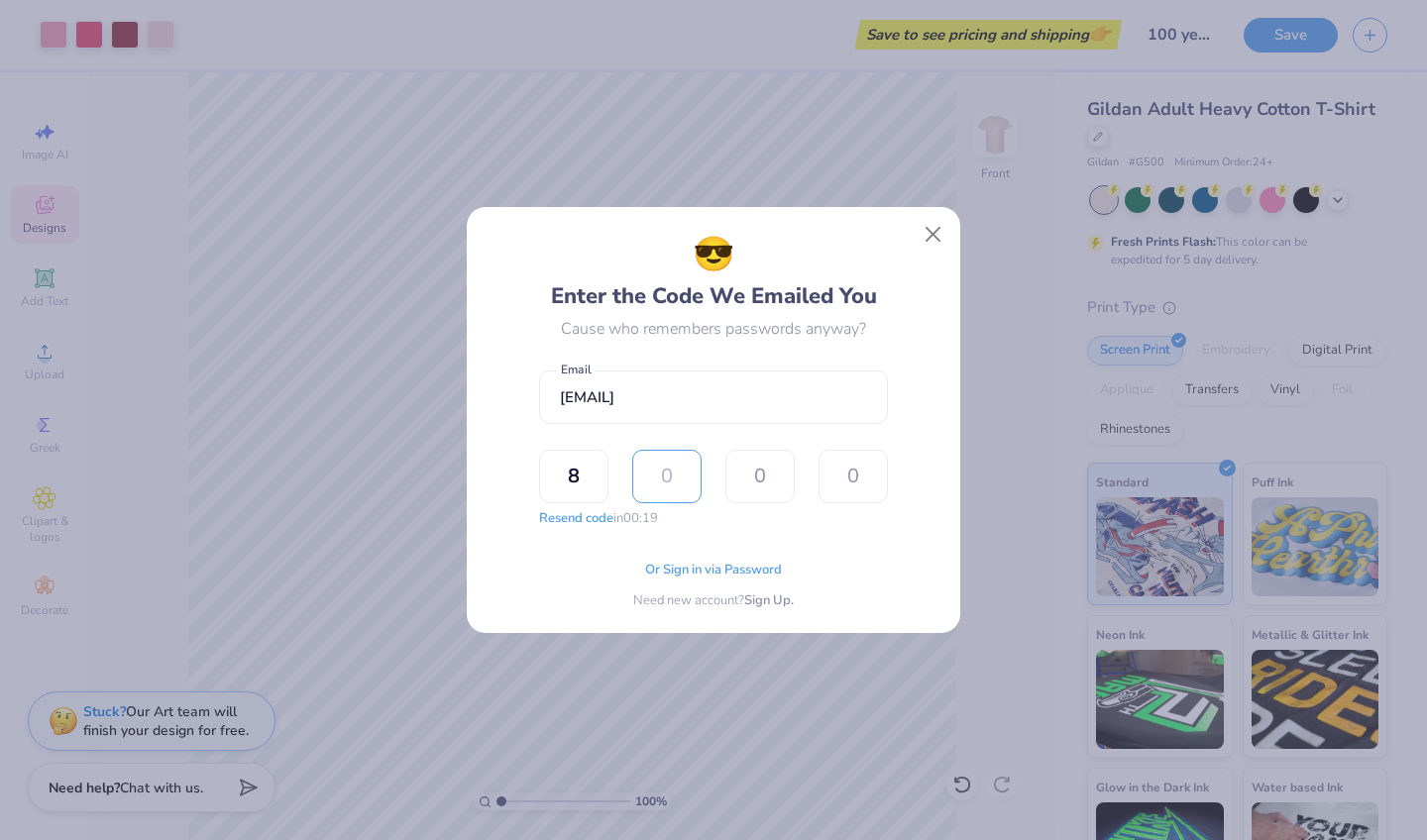type on "5" 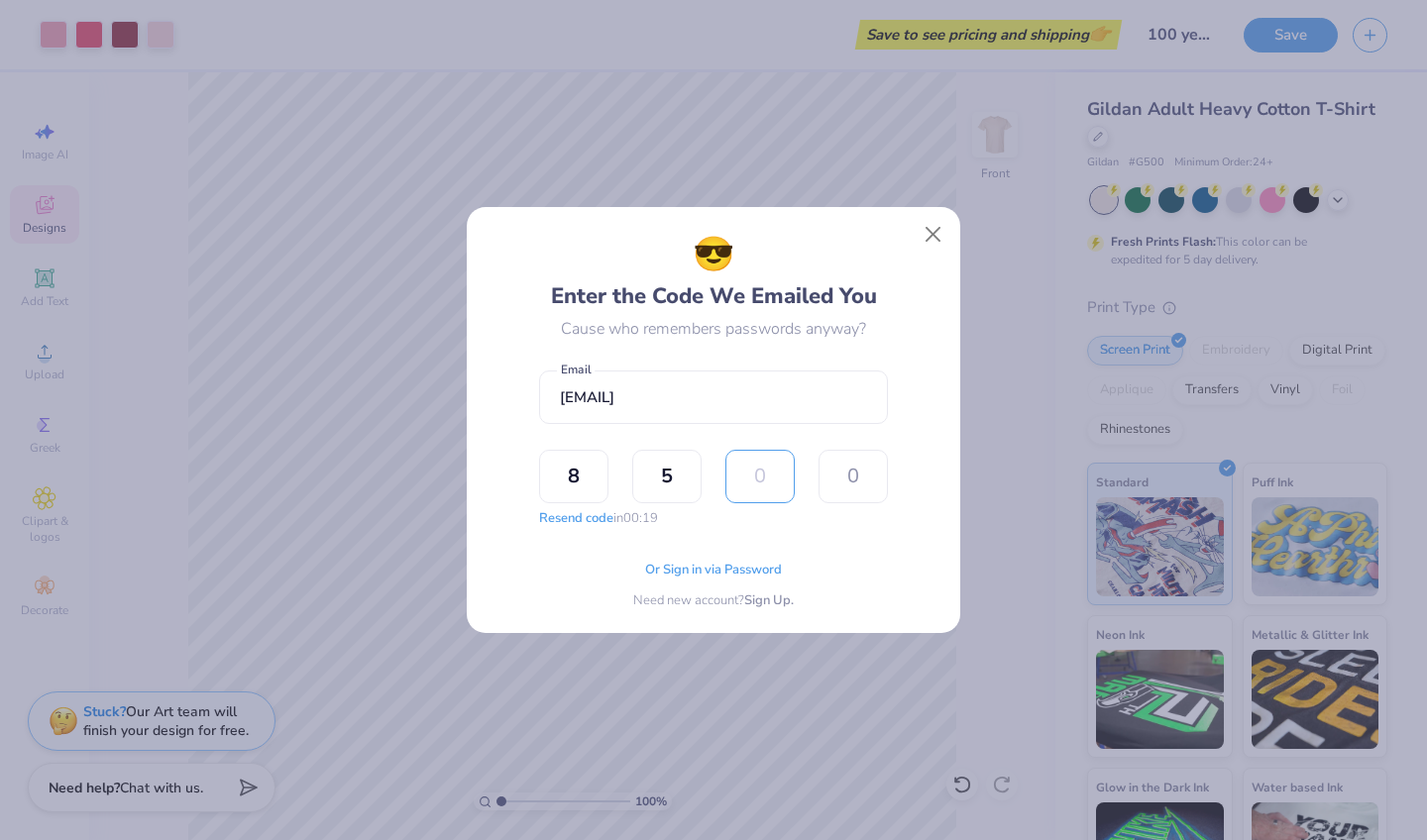 type on "7" 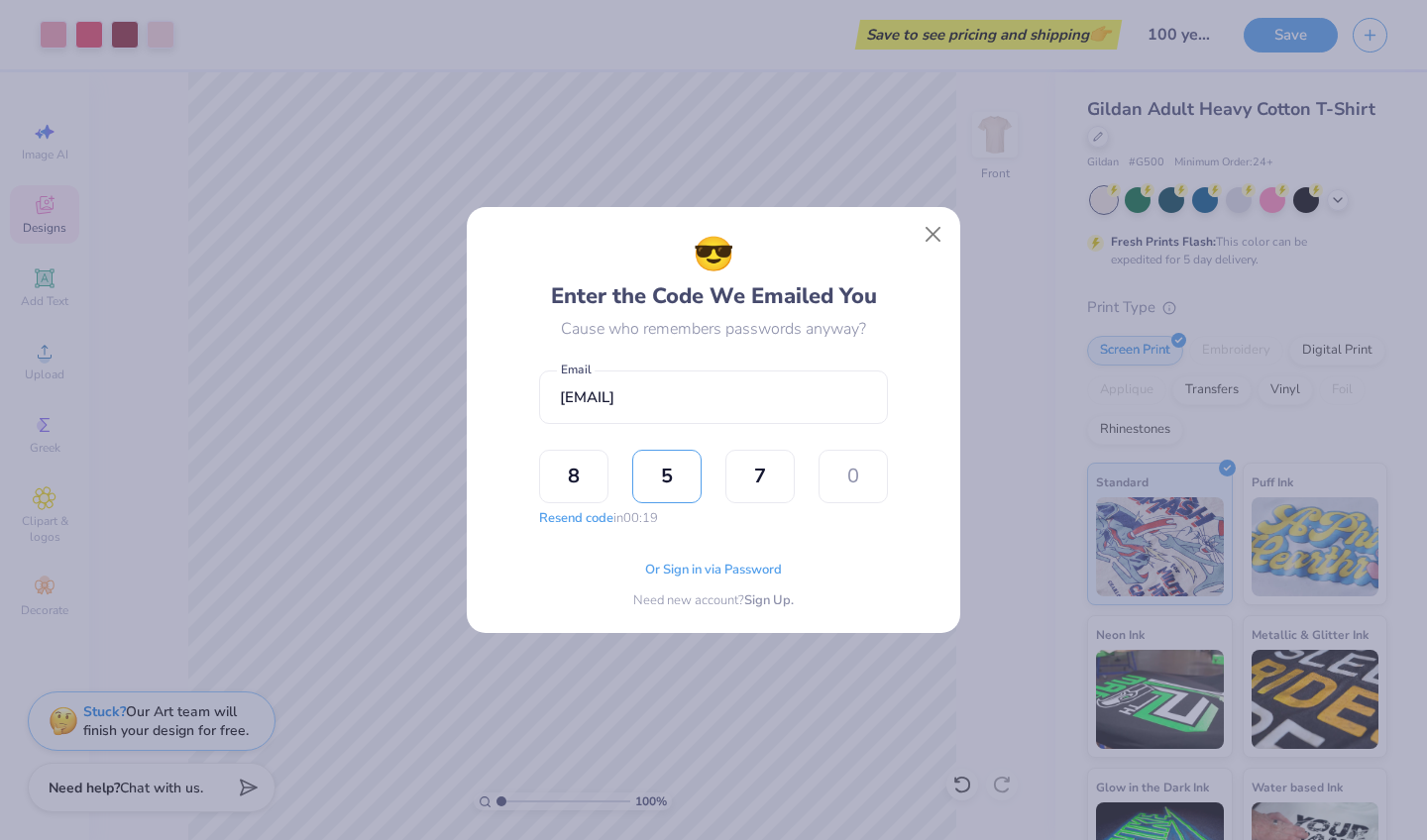 type 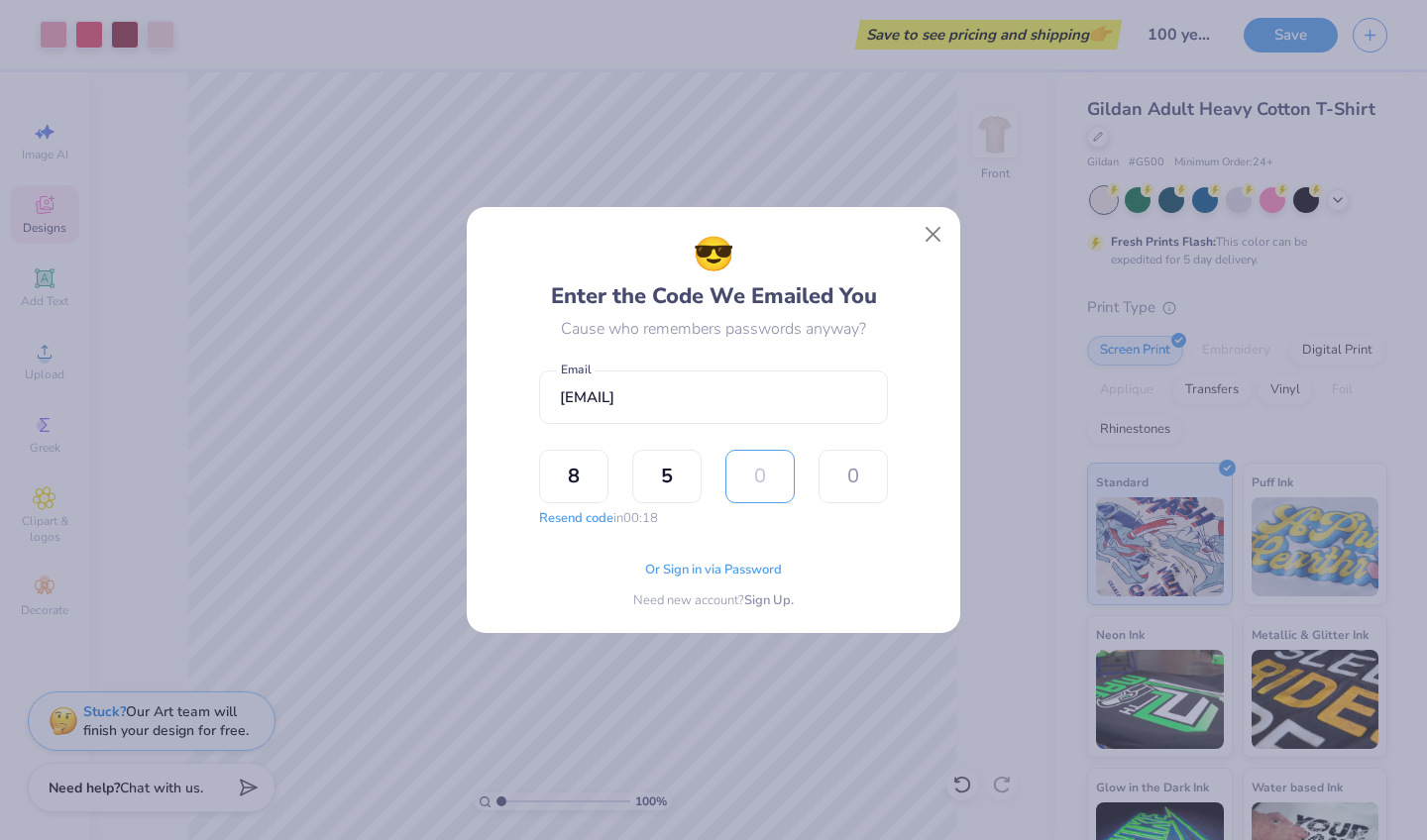 type on "0" 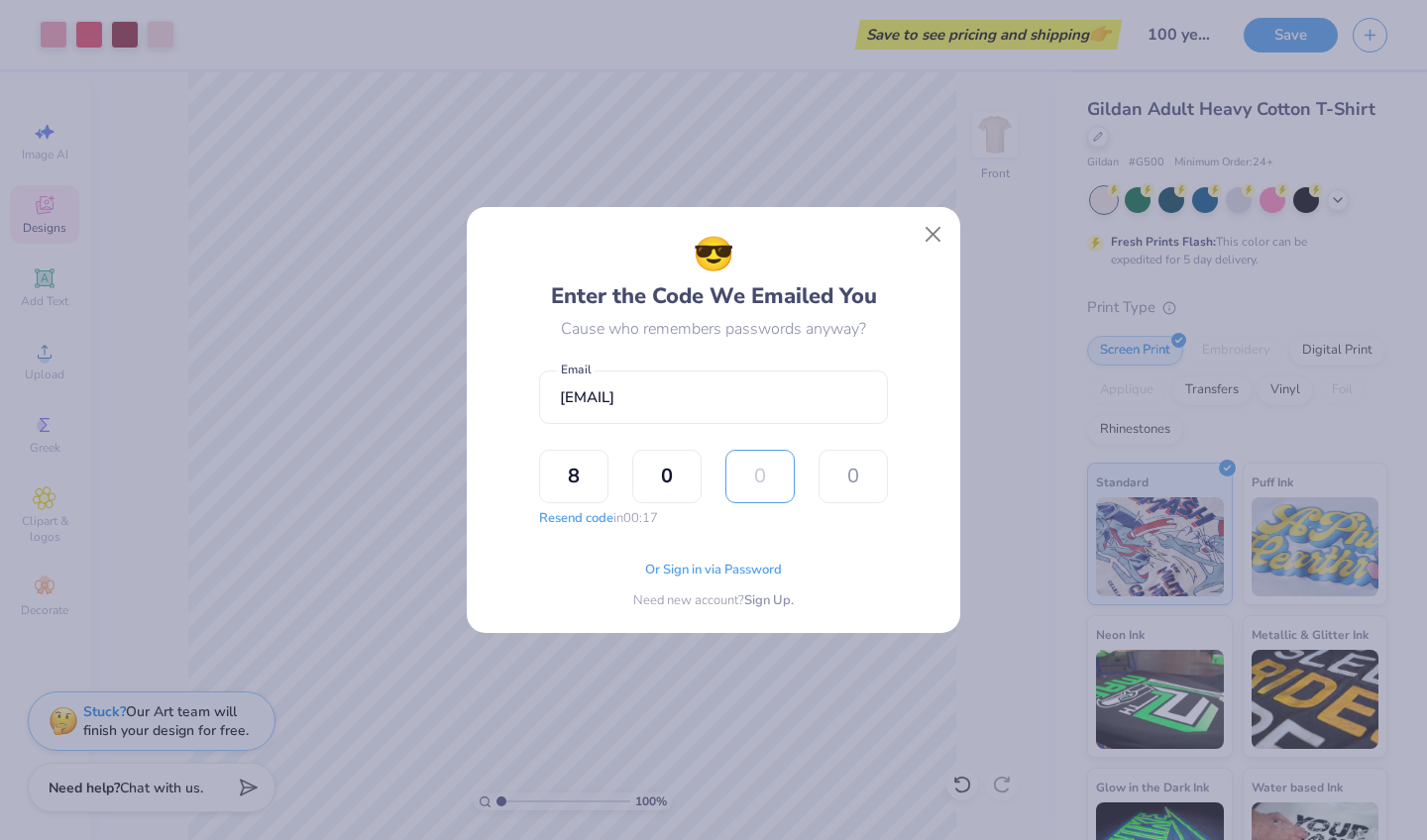 type on "5" 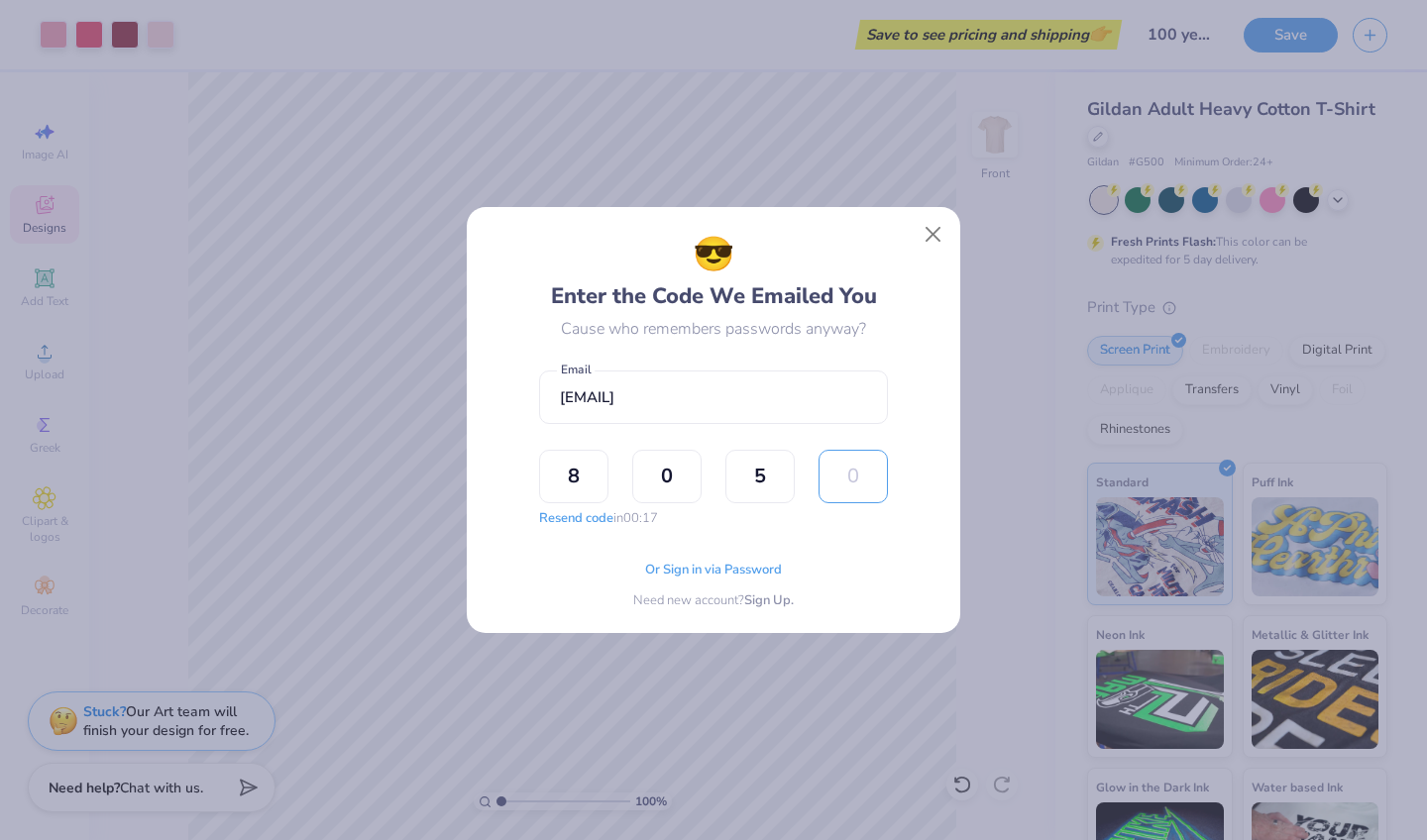 type on "7" 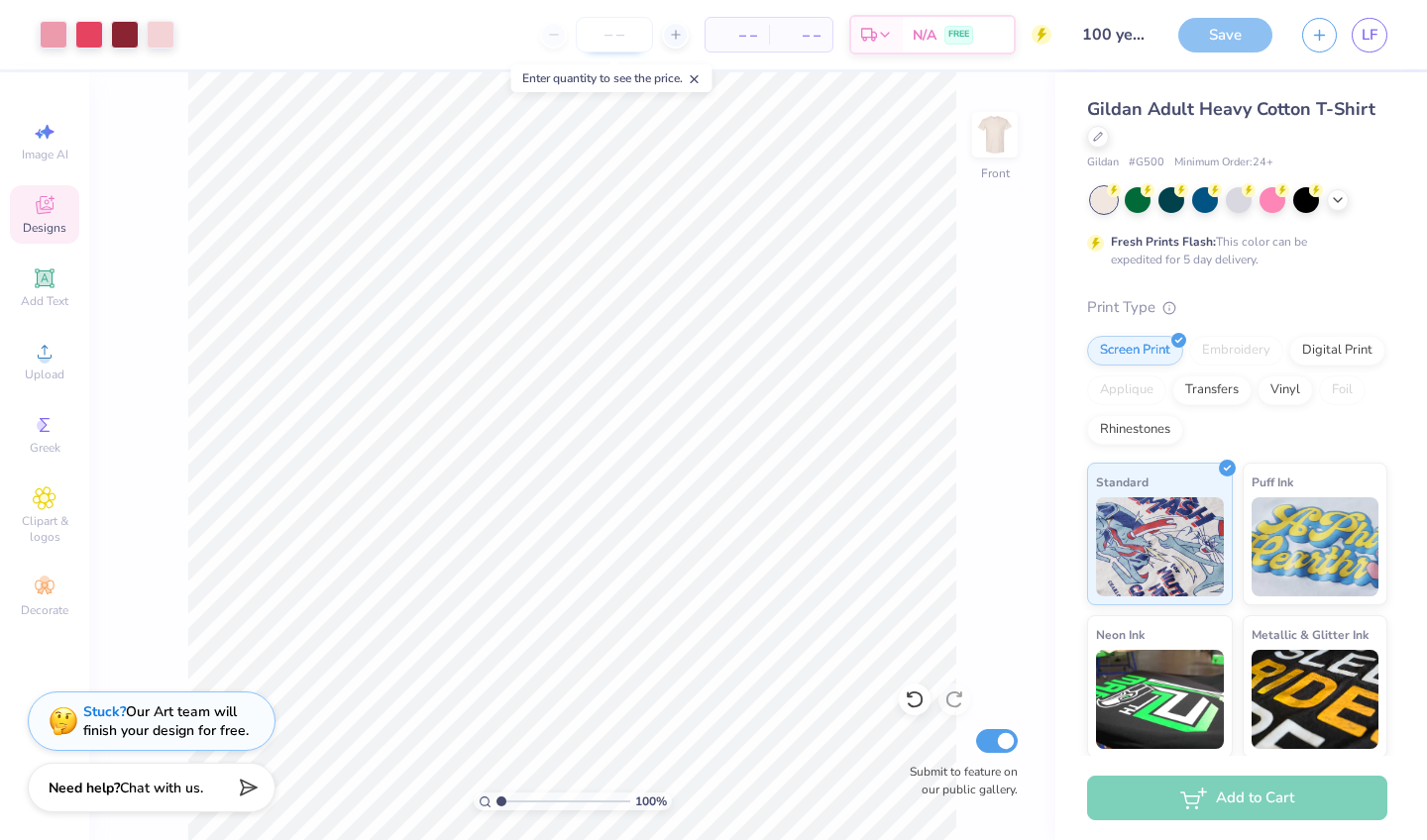 click at bounding box center [614, 35] 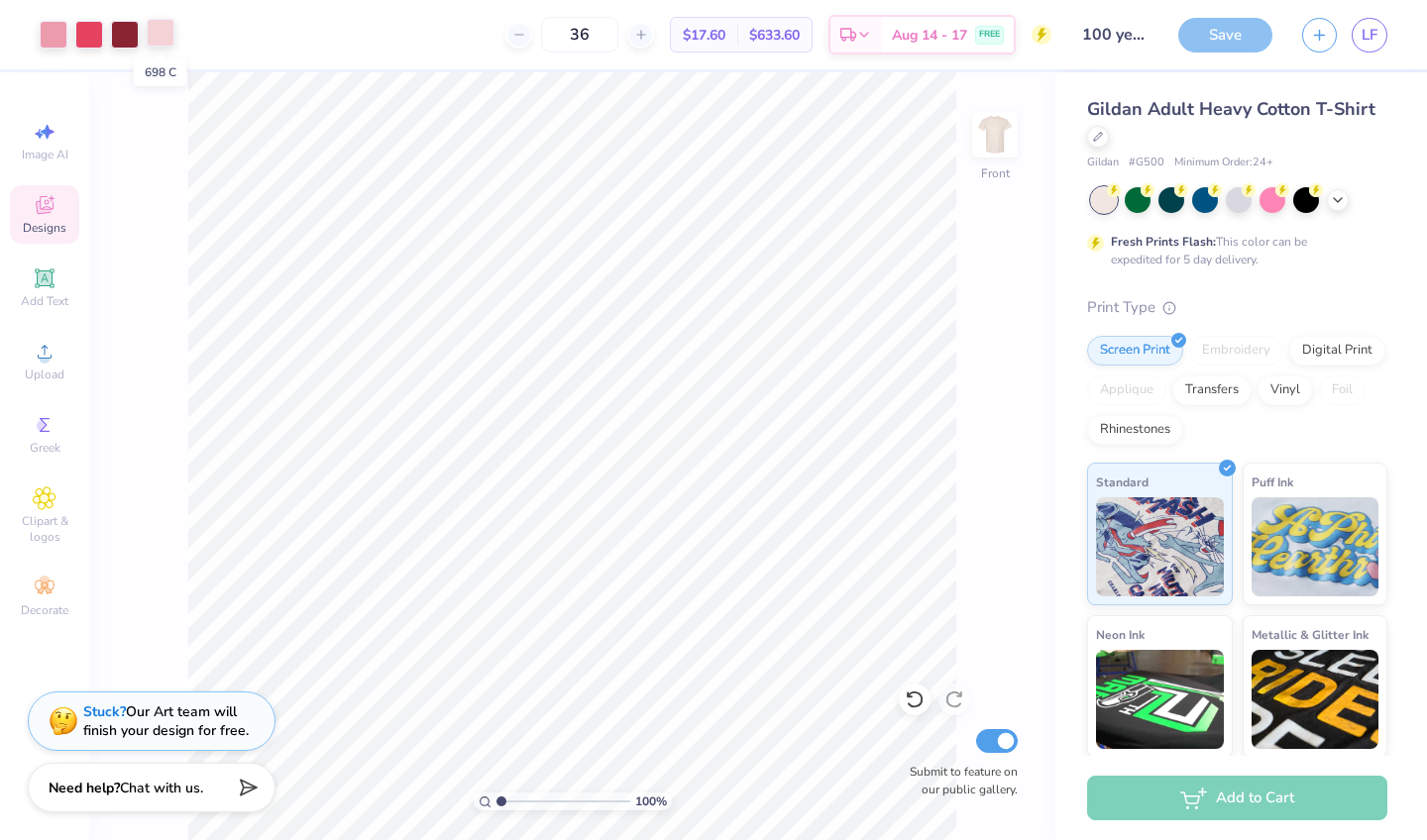 type on "36" 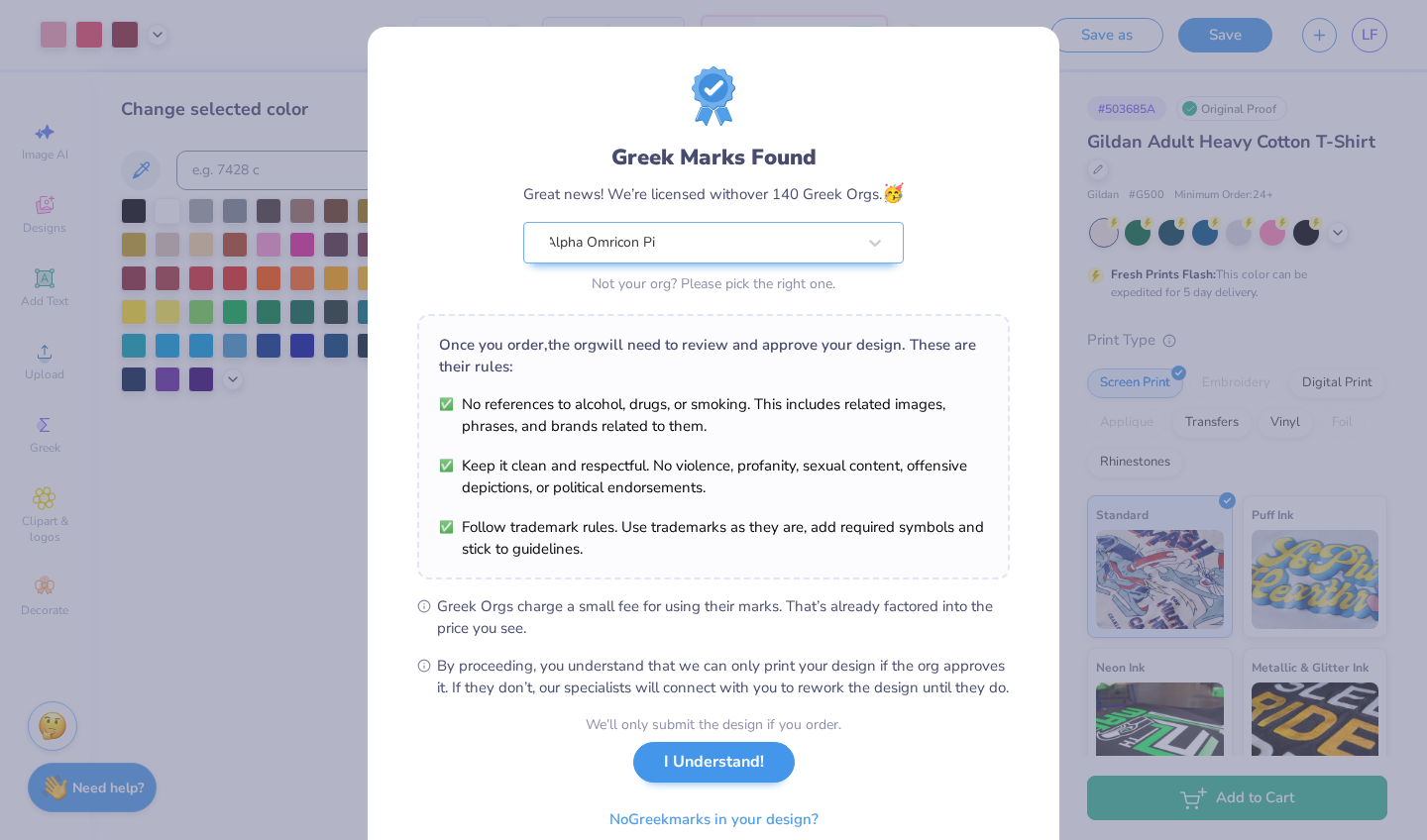 click on "I Understand!" at bounding box center [714, 762] 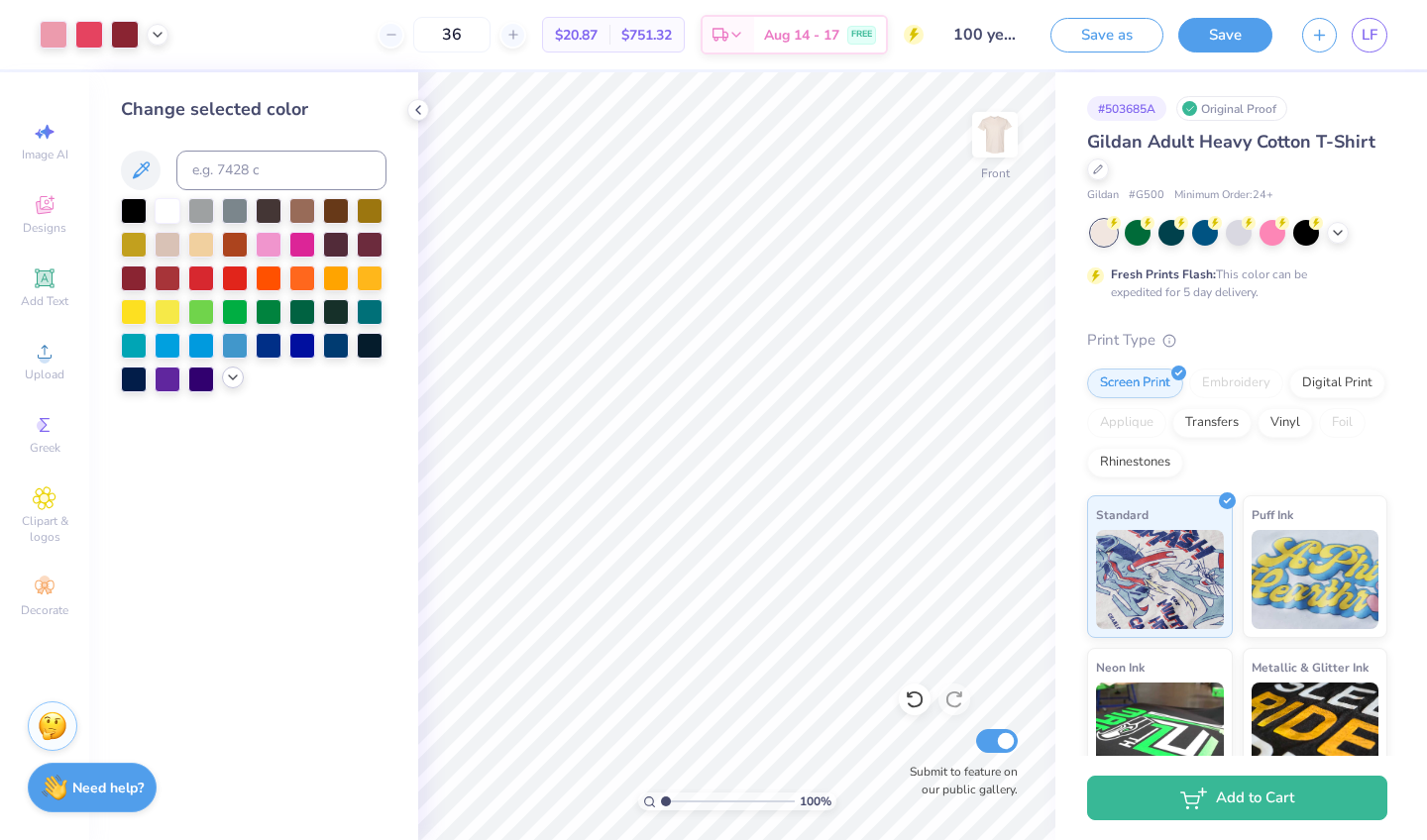 click 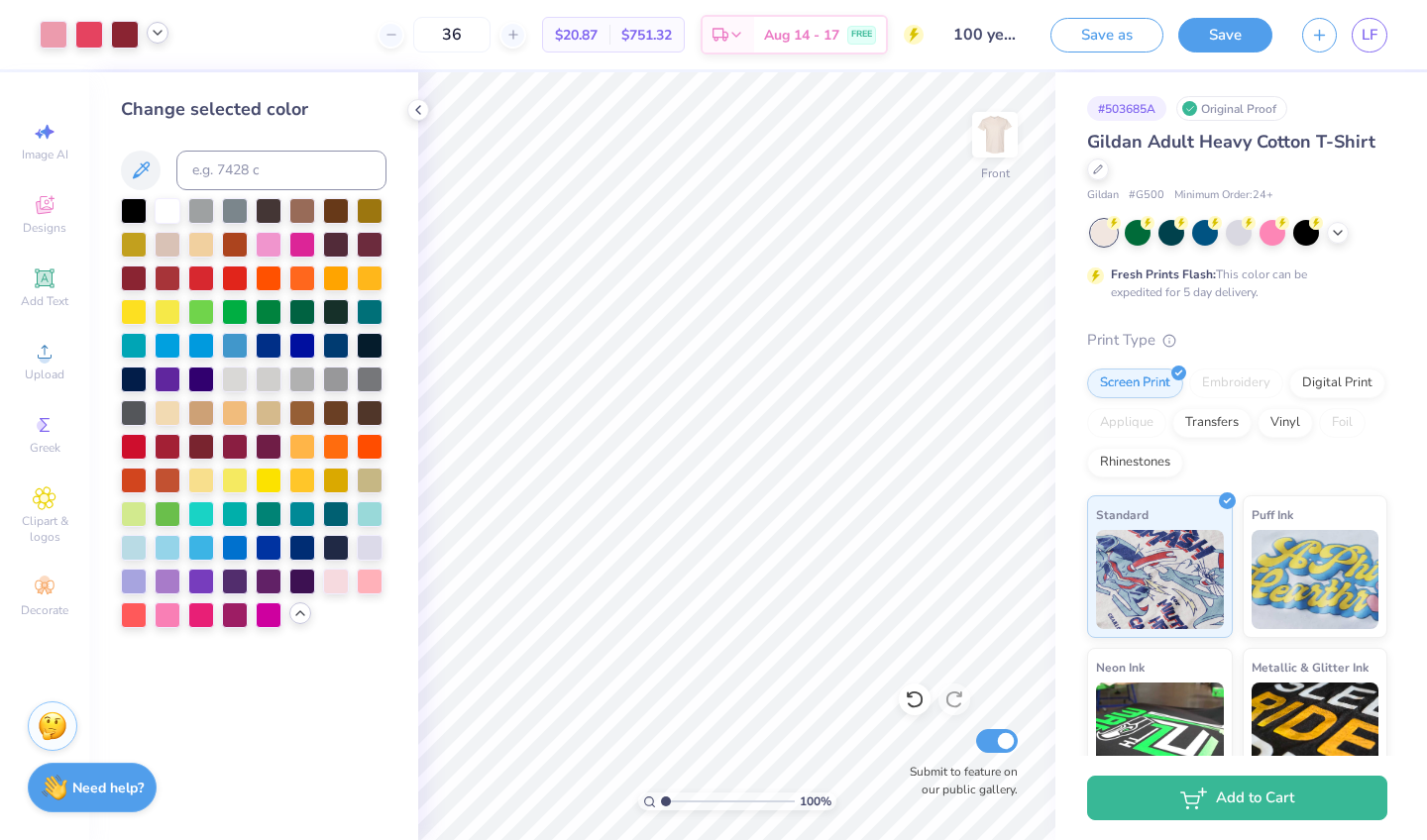 click 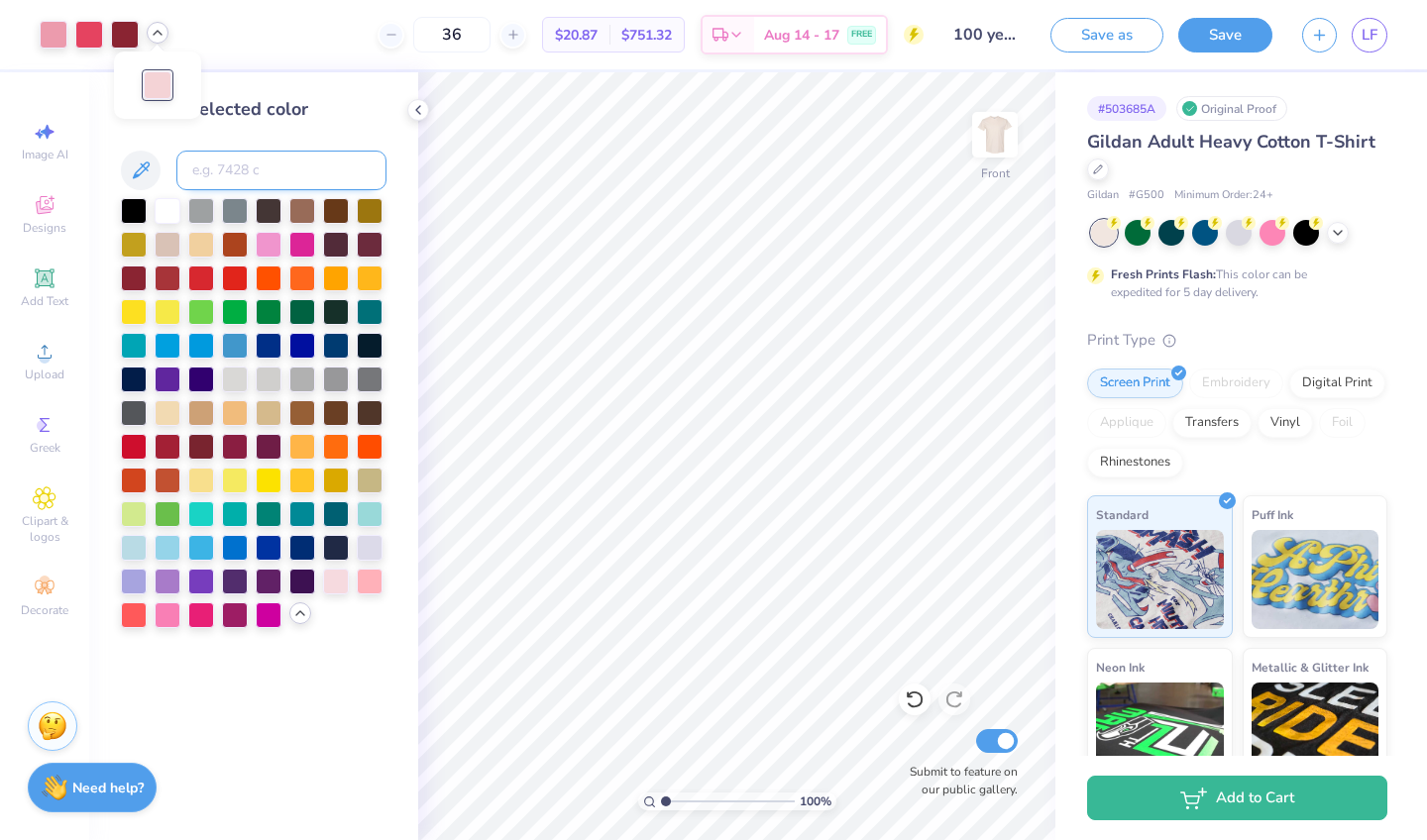 click at bounding box center (281, 170) 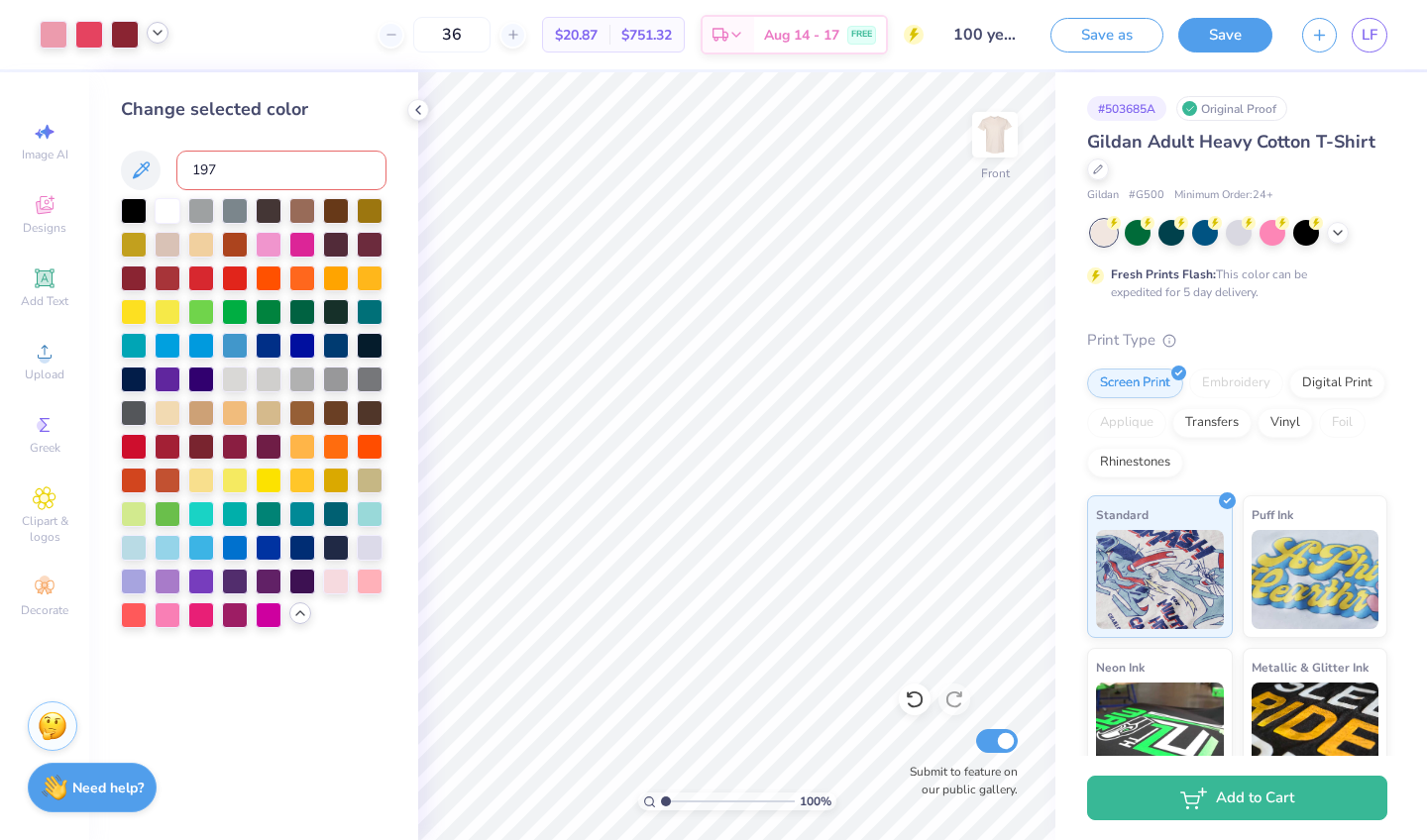 type on "197" 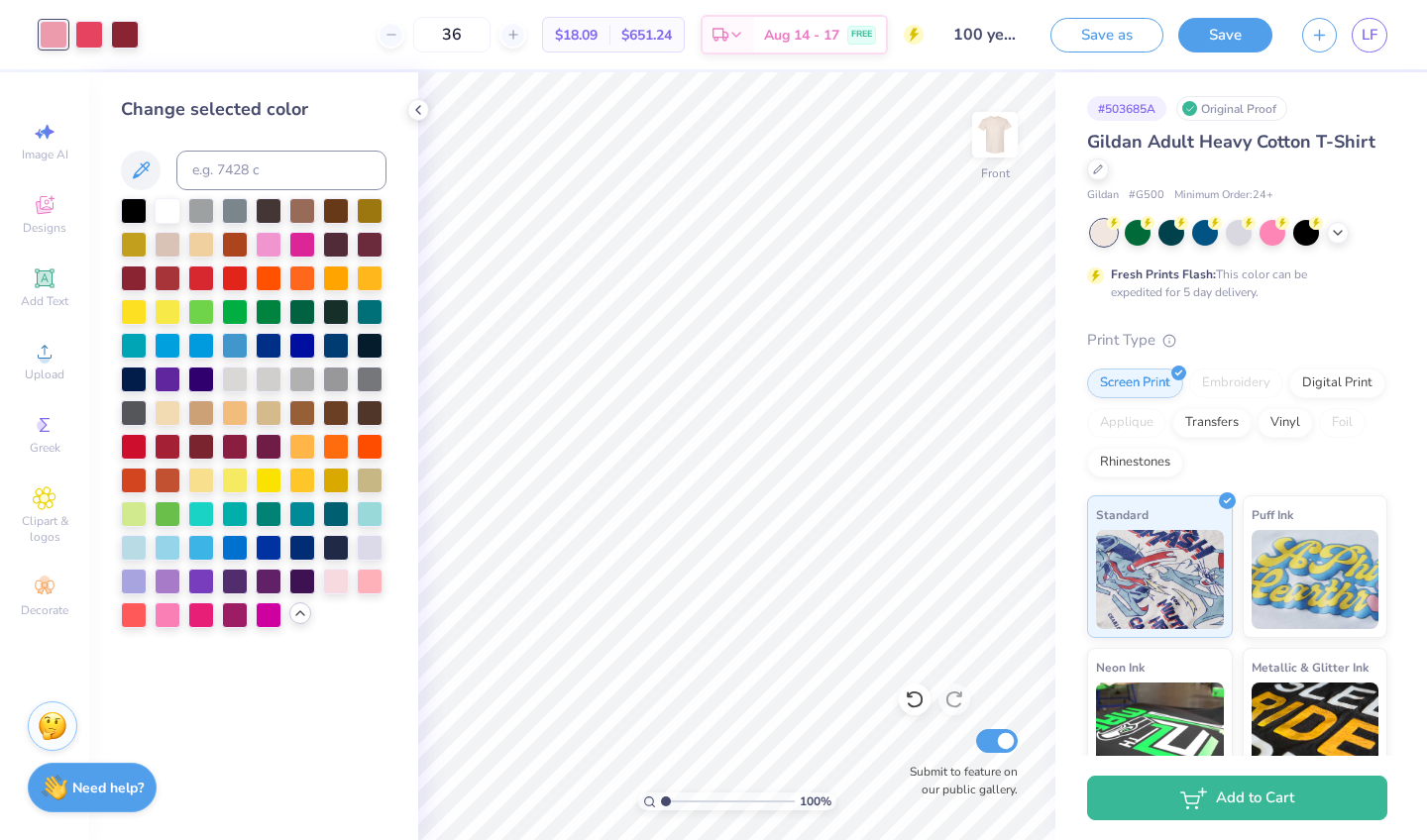 click on "Change selected color" at bounding box center [254, 456] 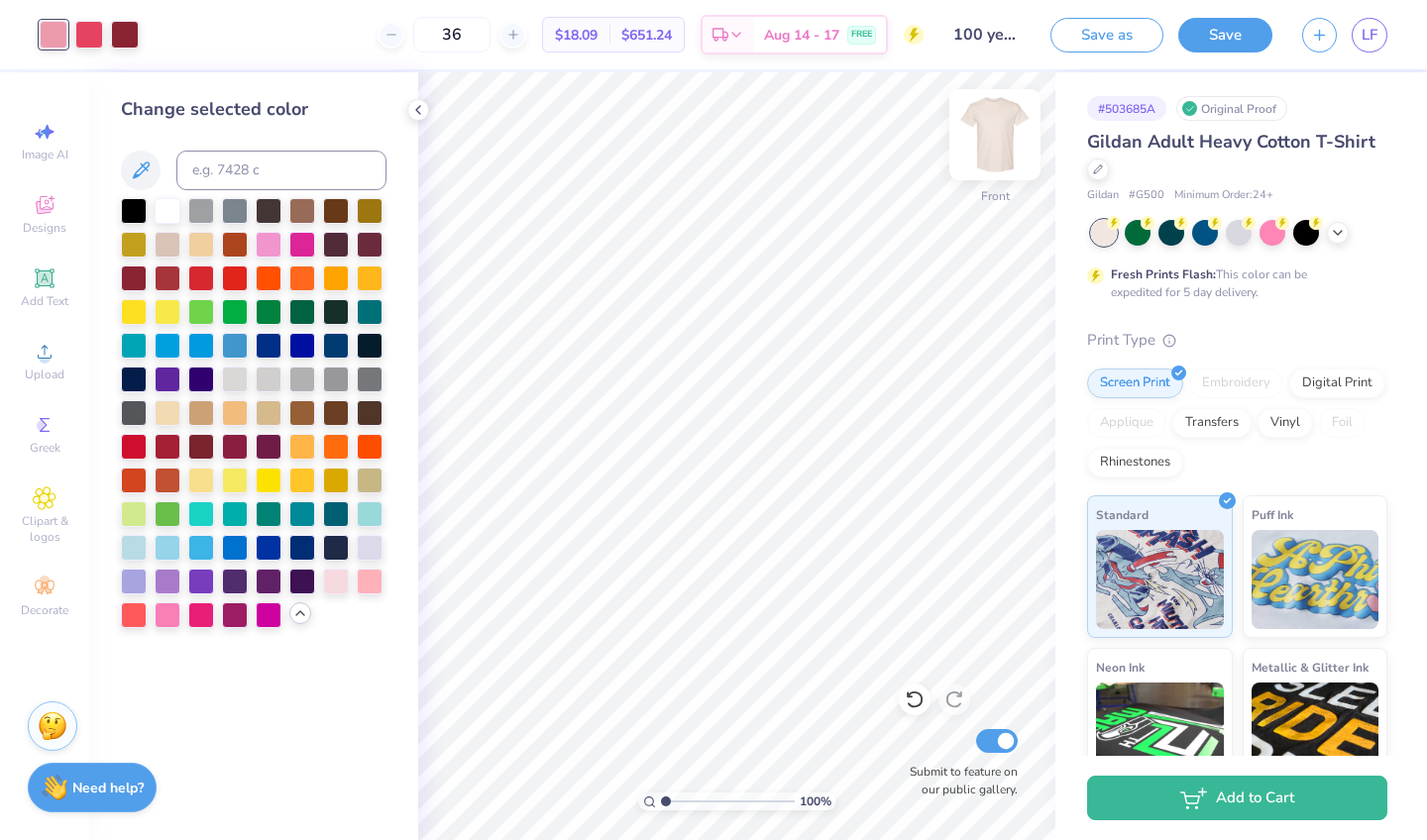 click at bounding box center [995, 135] 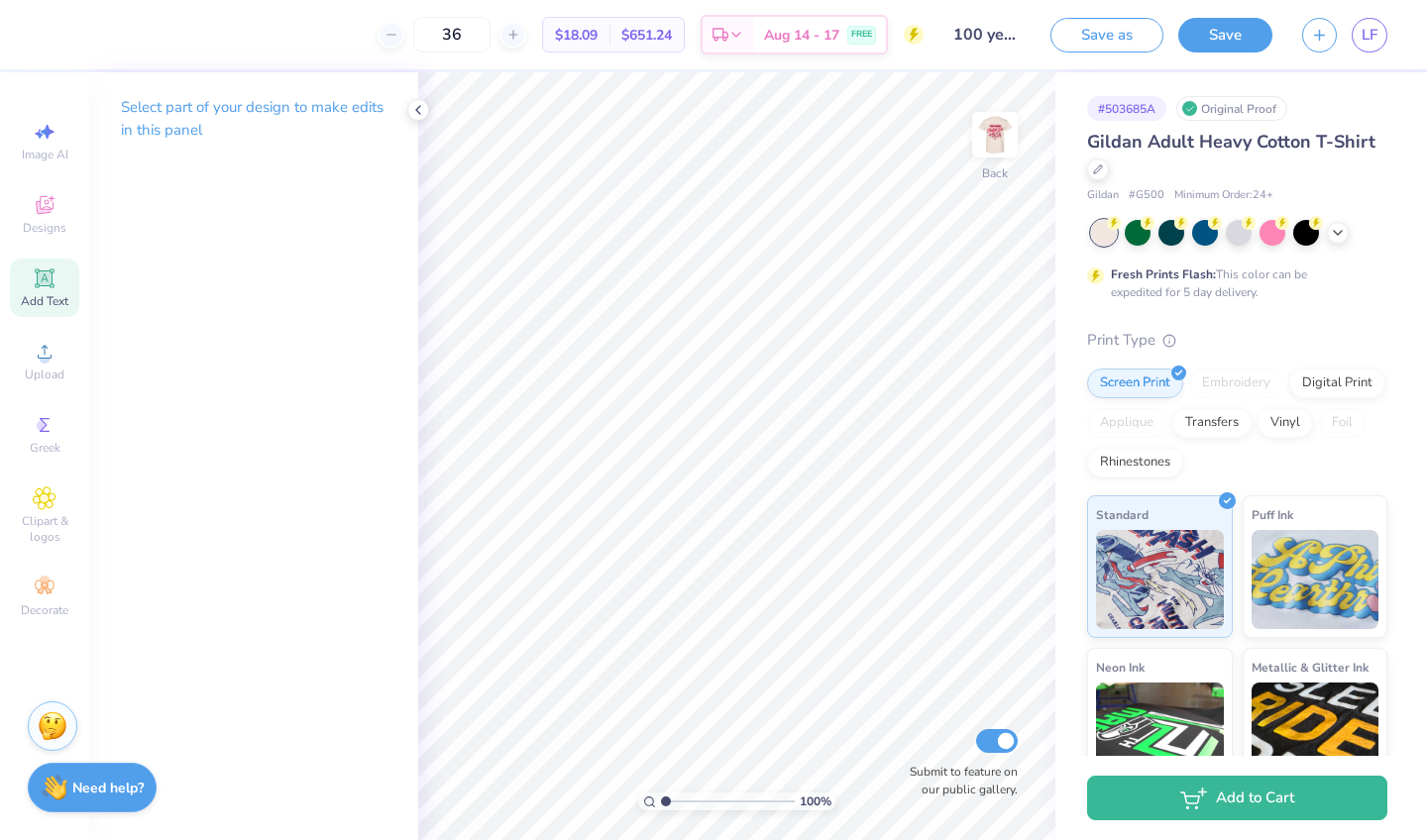 click on "Add Text" at bounding box center [45, 287] 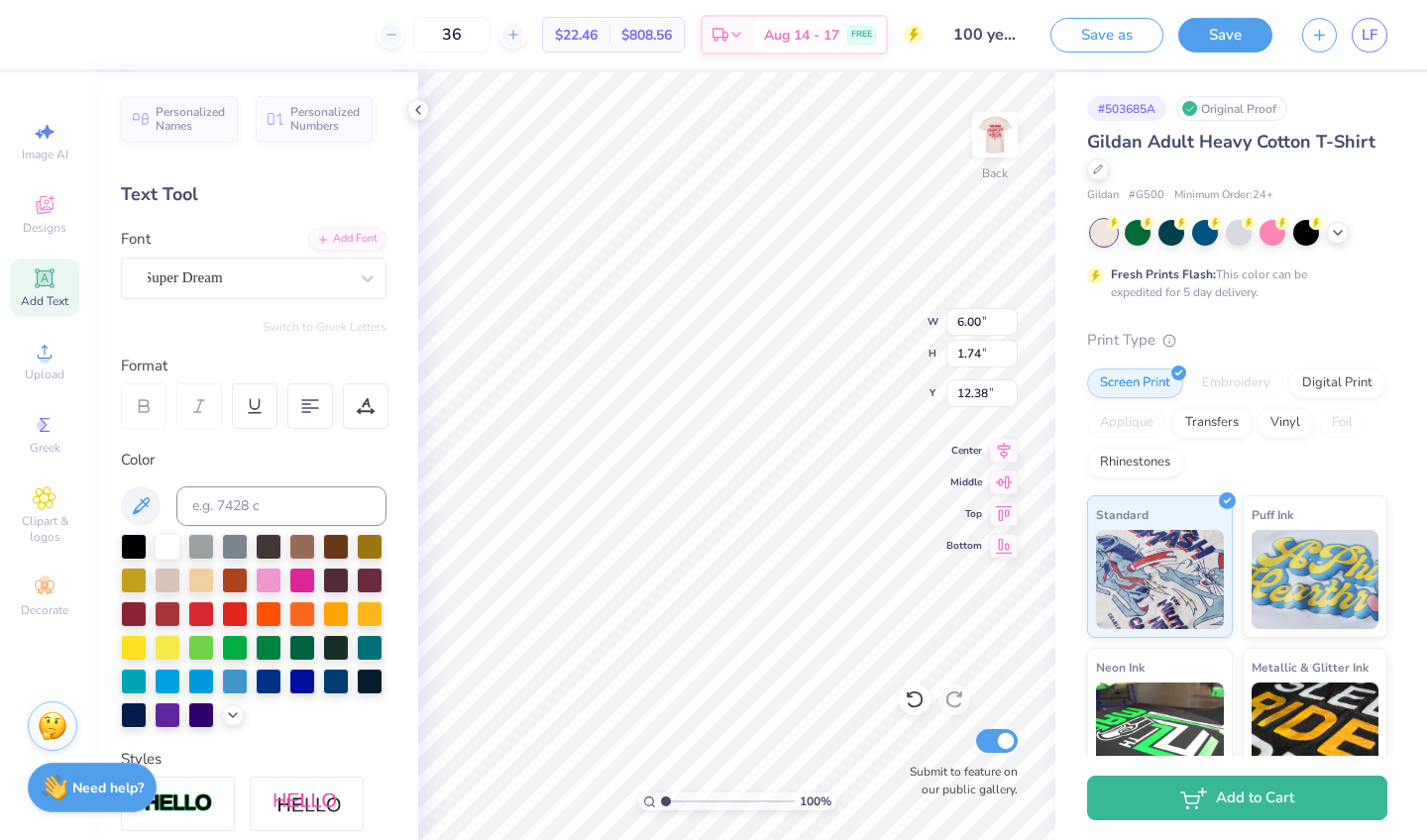 type on "T" 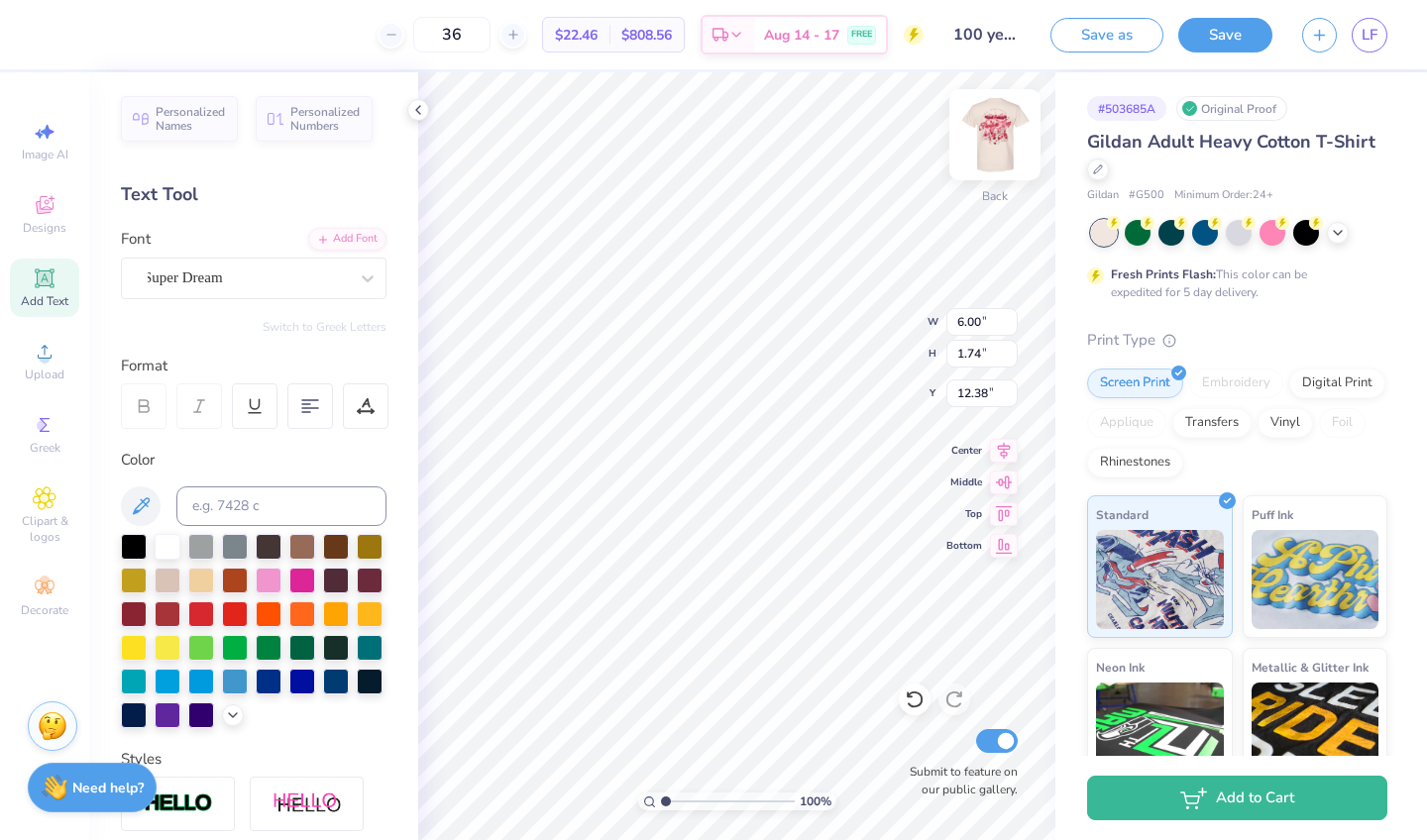 type on "A" 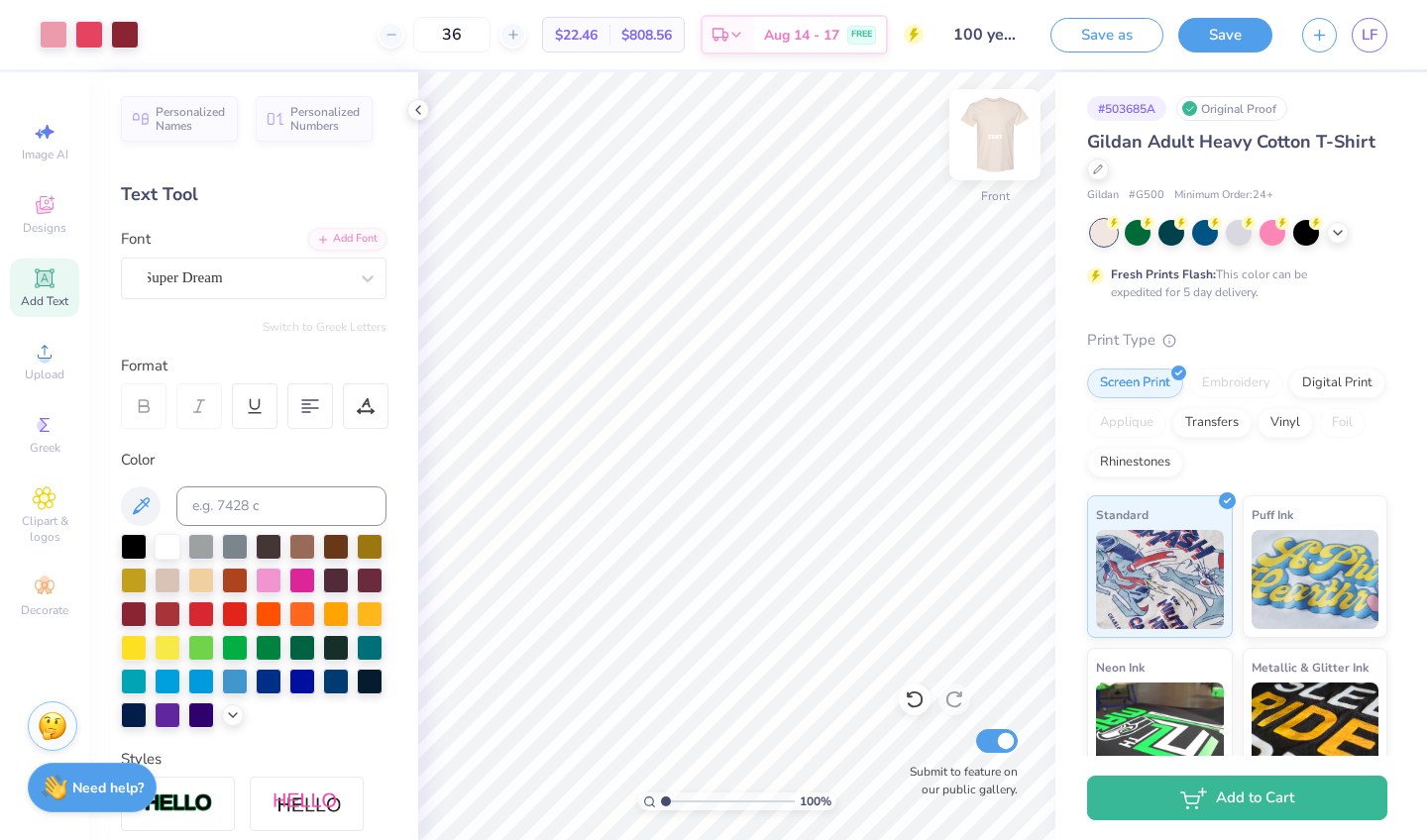 click at bounding box center [995, 135] 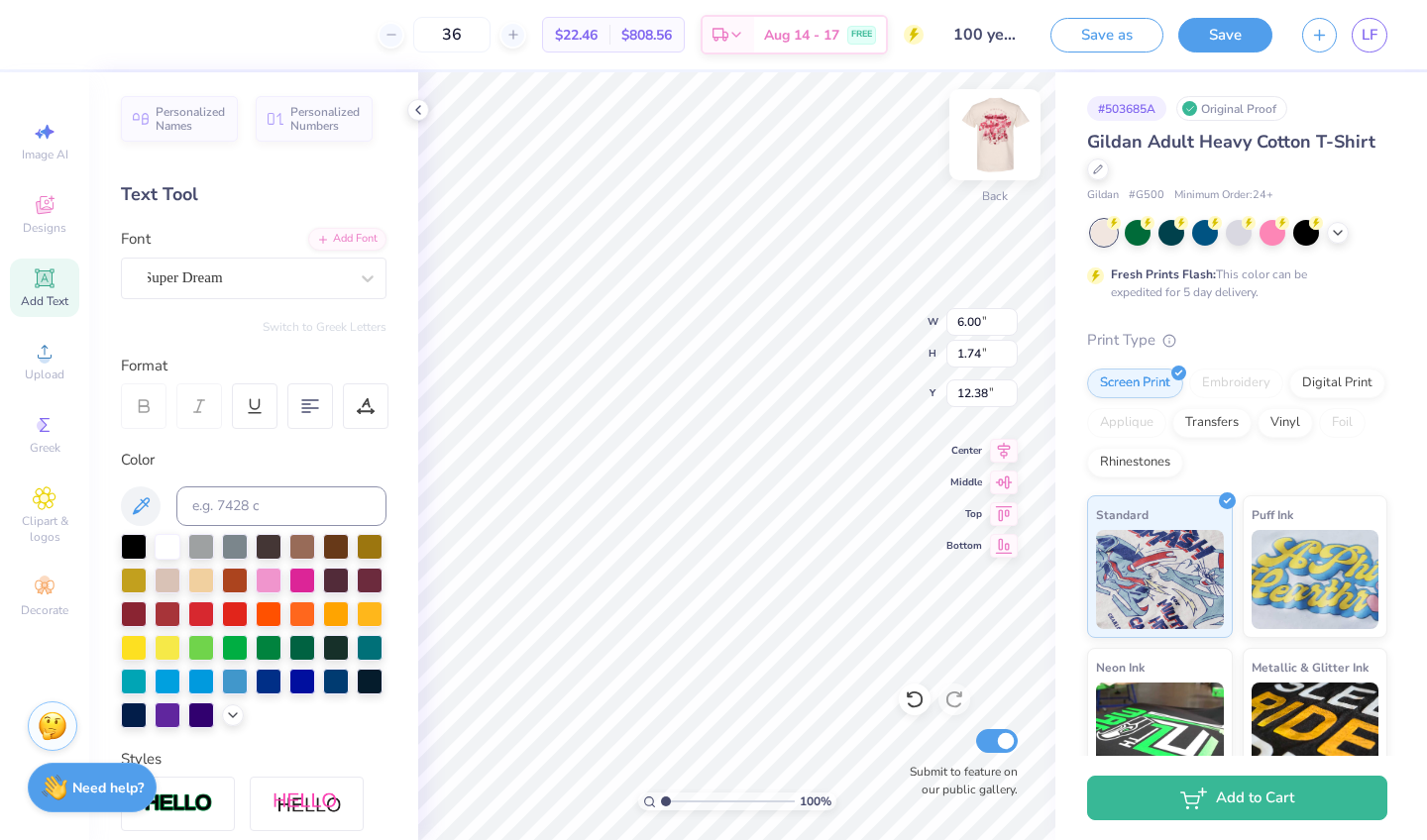 scroll, scrollTop: 0, scrollLeft: 9, axis: horizontal 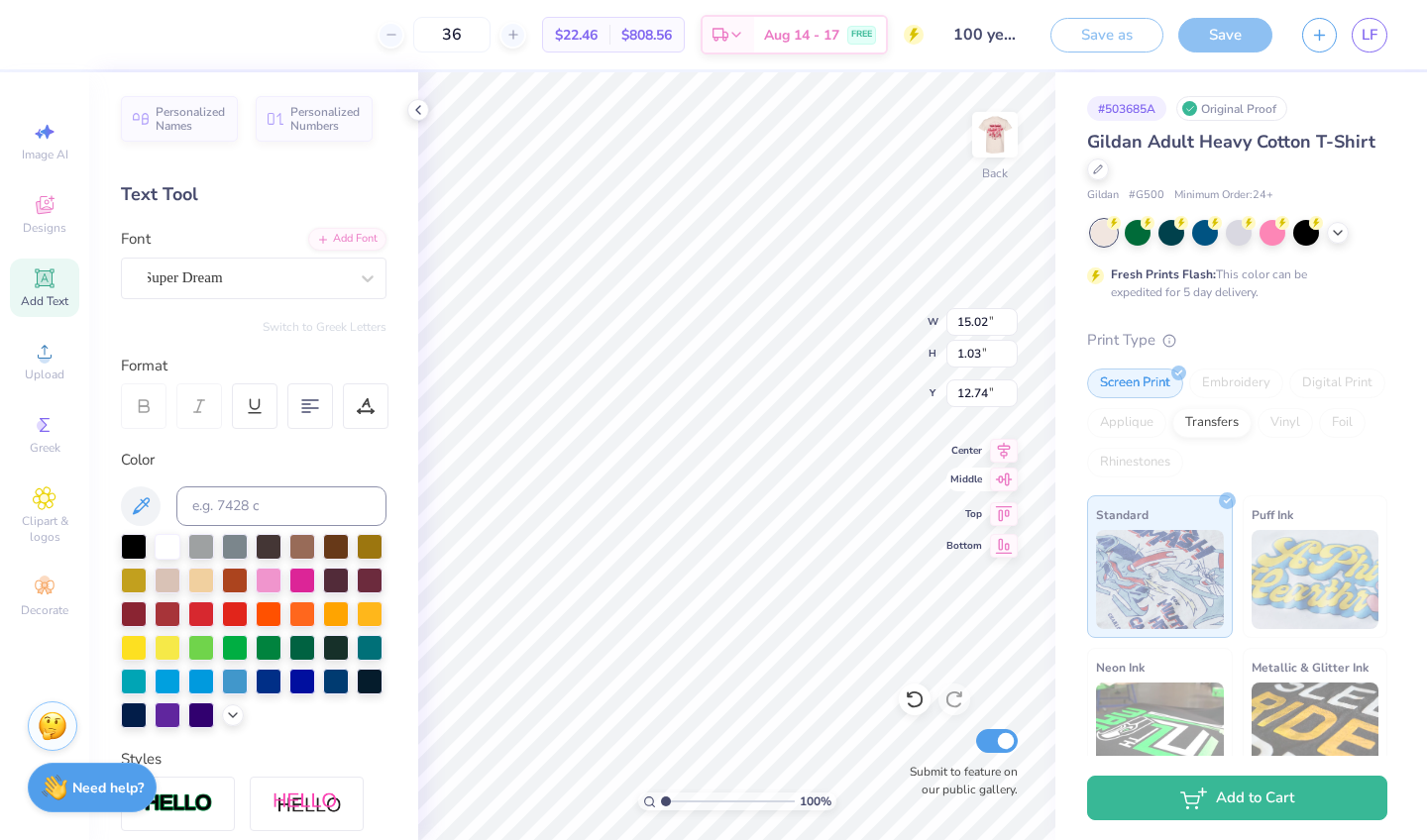 click on "100  % Back W 15.02 15.02 " H 1.03 1.03 " Y 12.74 12.74 " Center Middle Top Bottom Submit to feature on our public gallery." at bounding box center [736, 456] 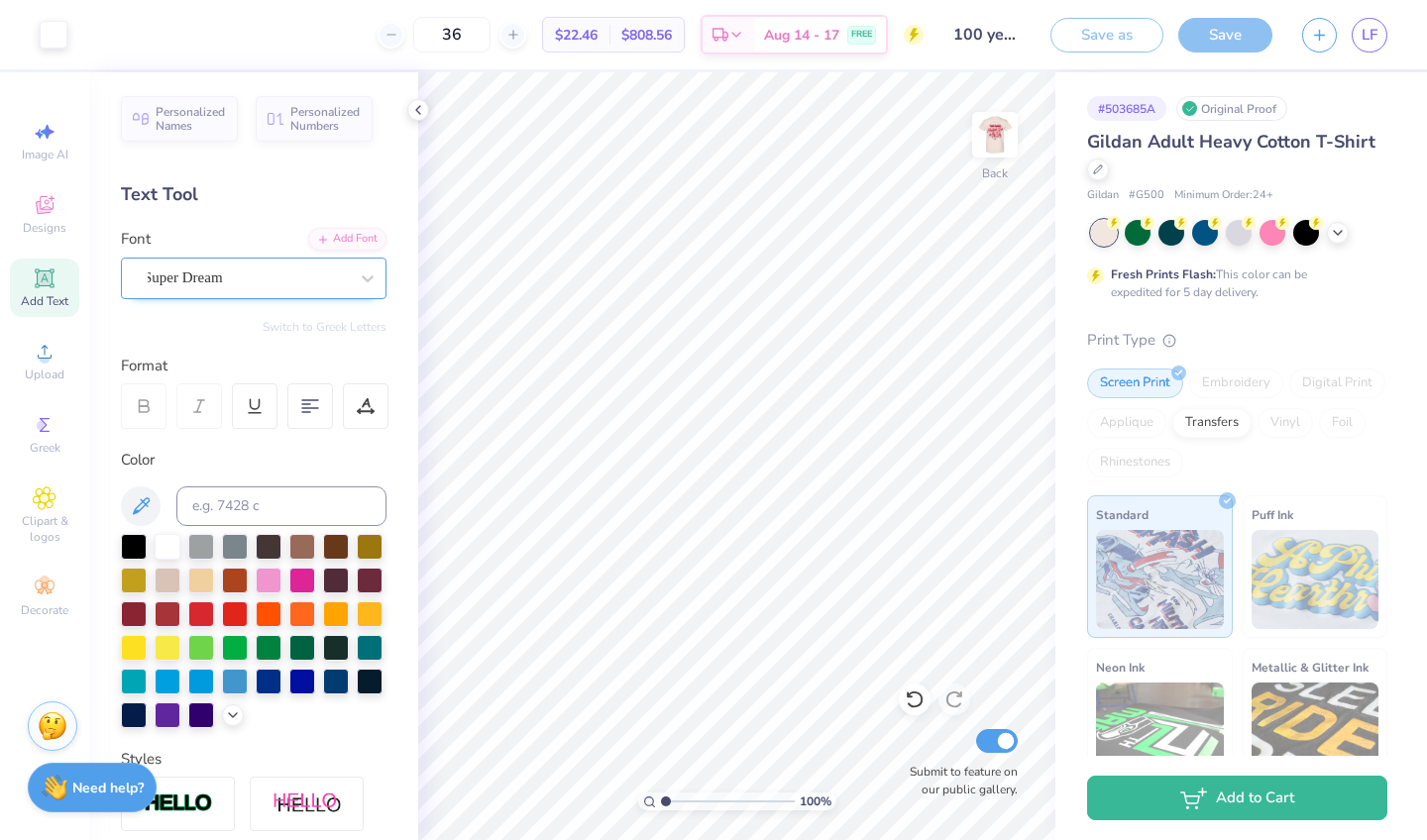 click on "Super Dream" at bounding box center [246, 277] 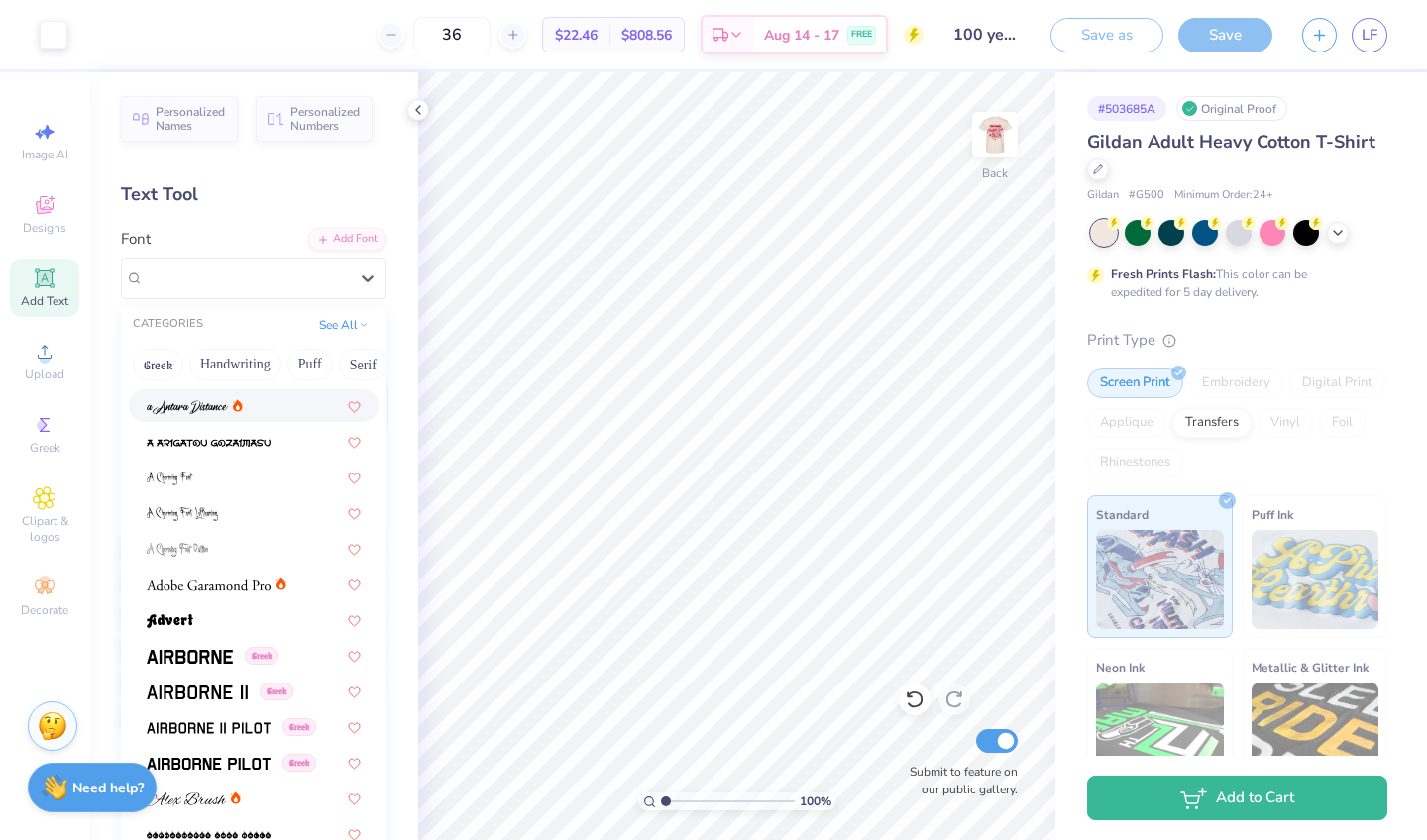 scroll, scrollTop: 141, scrollLeft: 0, axis: vertical 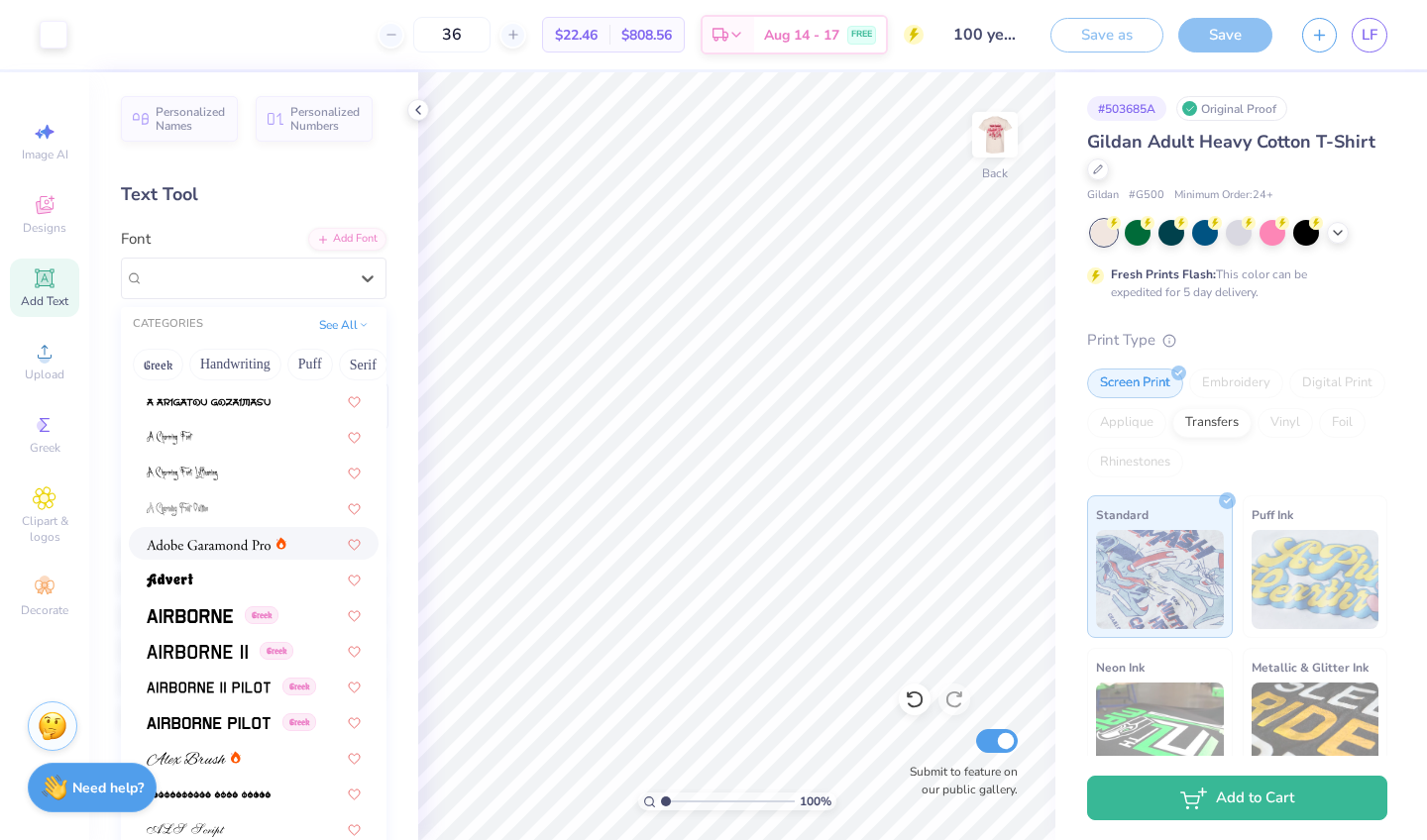 click at bounding box center [208, 545] 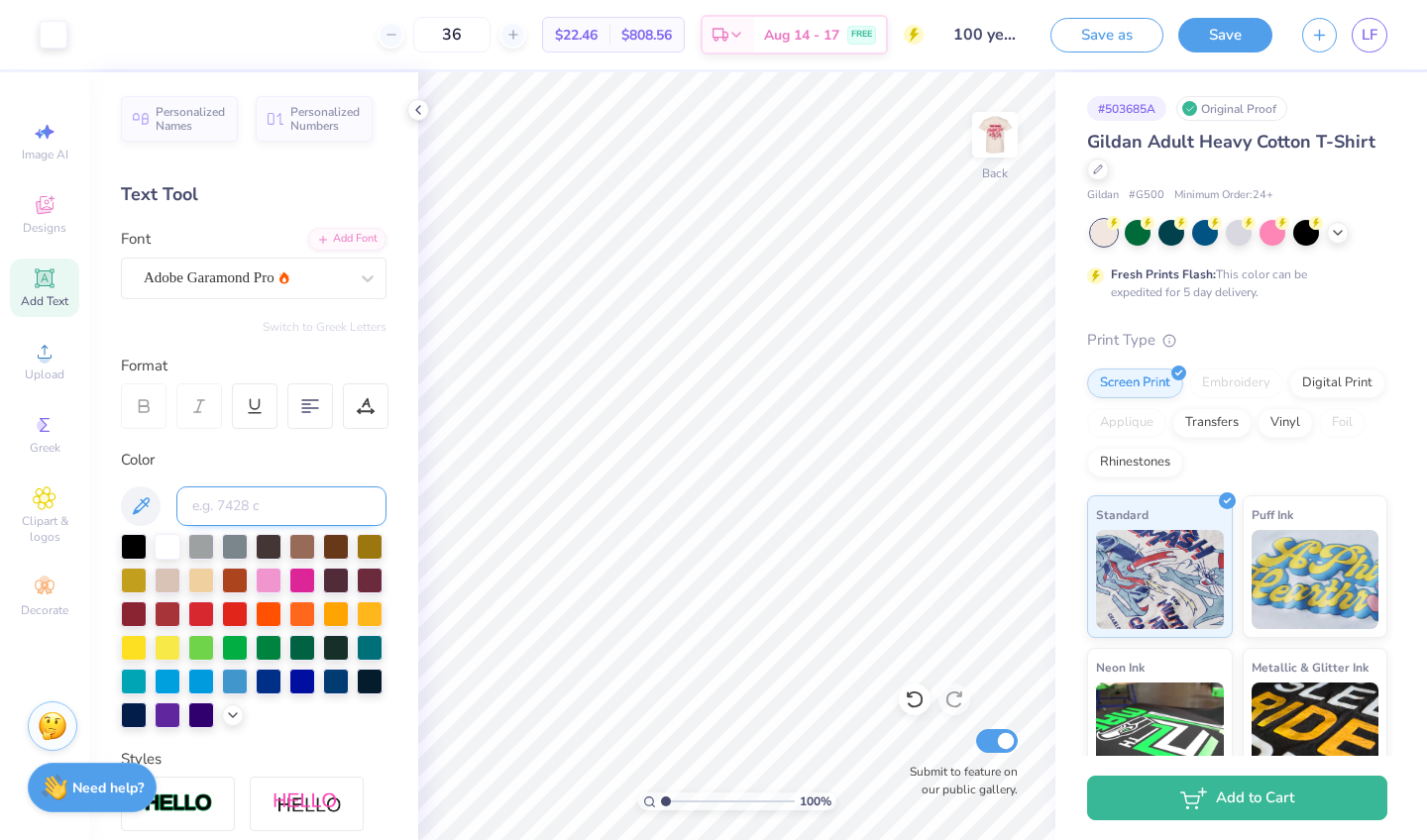 click at bounding box center [281, 506] 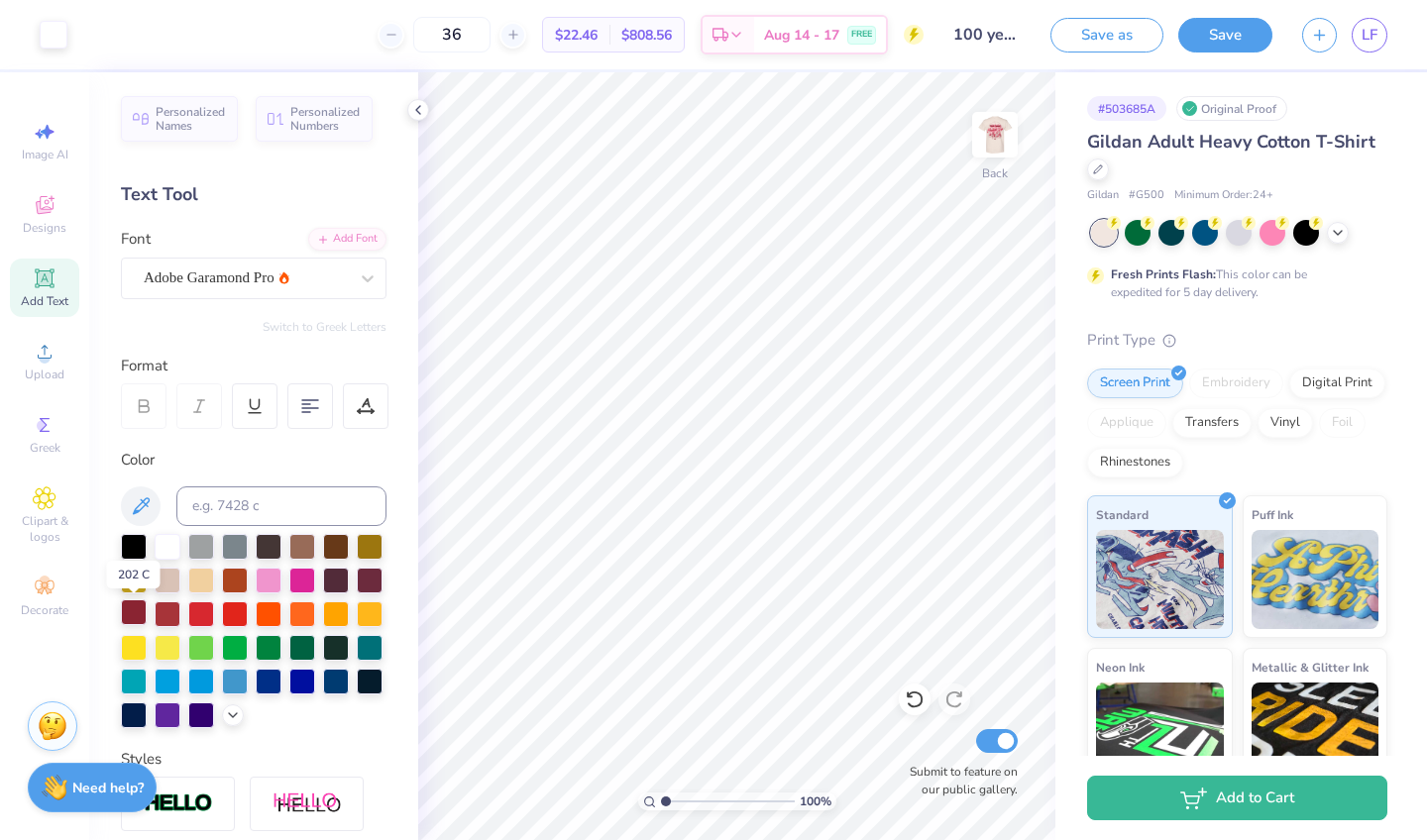 click at bounding box center [134, 612] 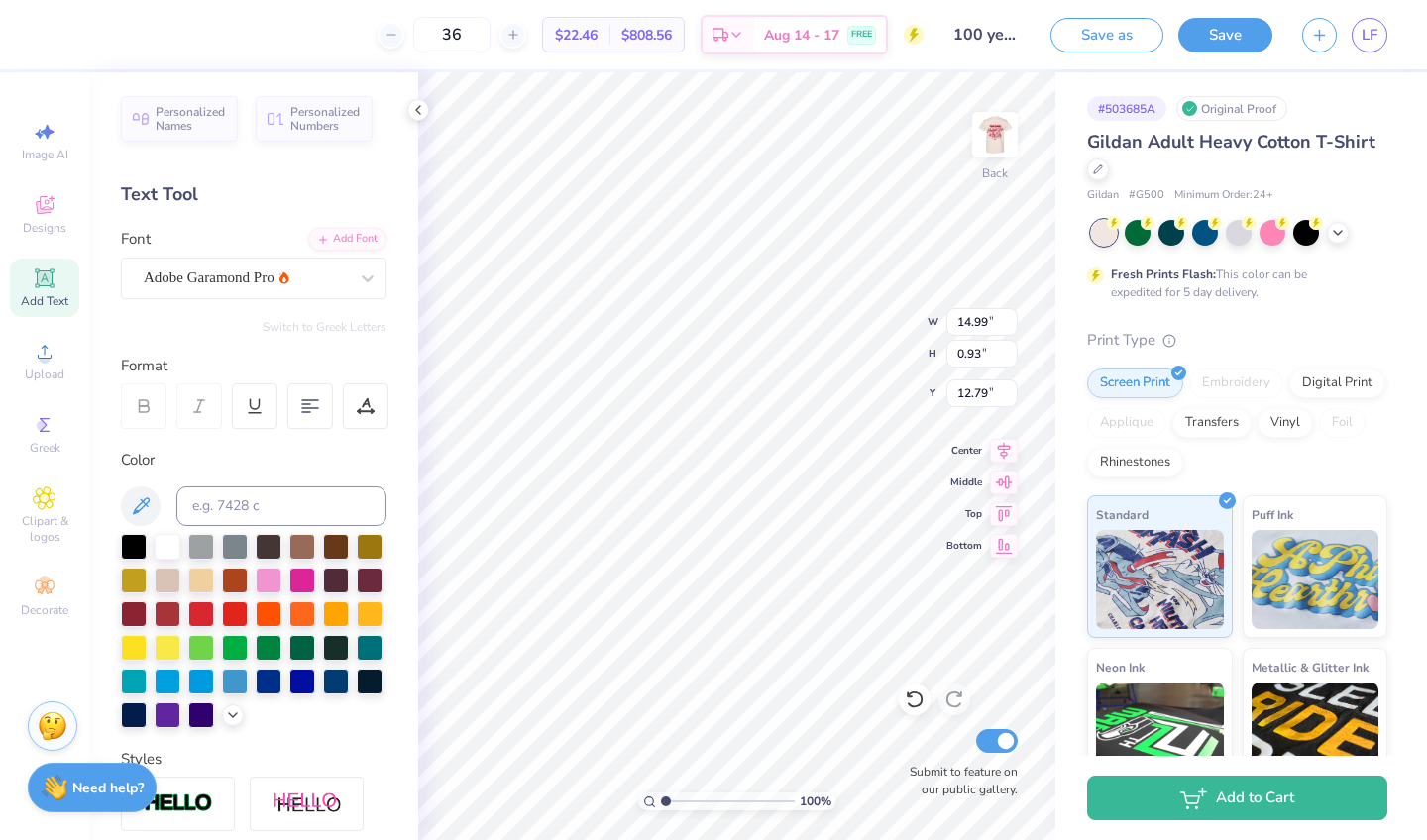 type on "2.54" 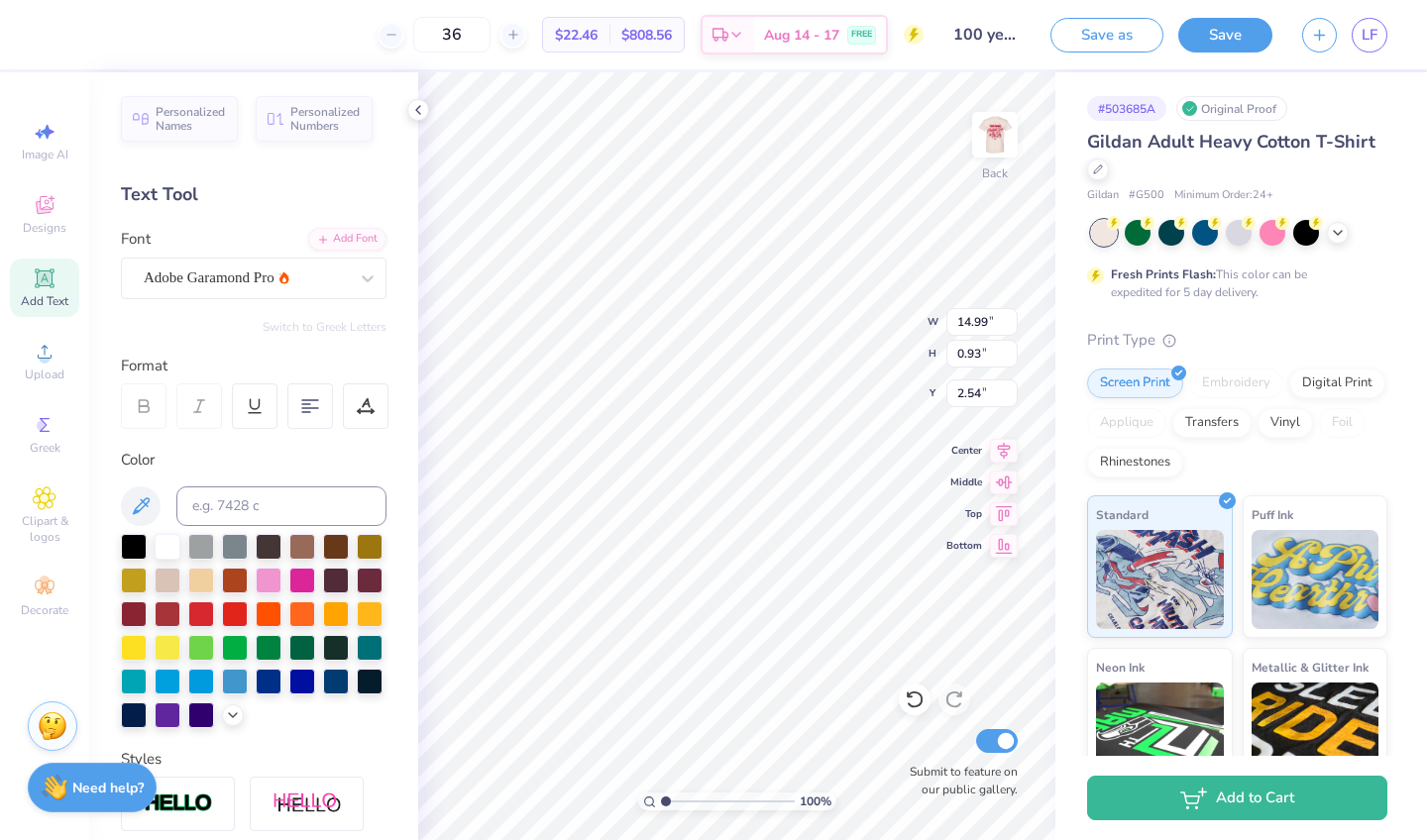 scroll, scrollTop: 0, scrollLeft: 7, axis: horizontal 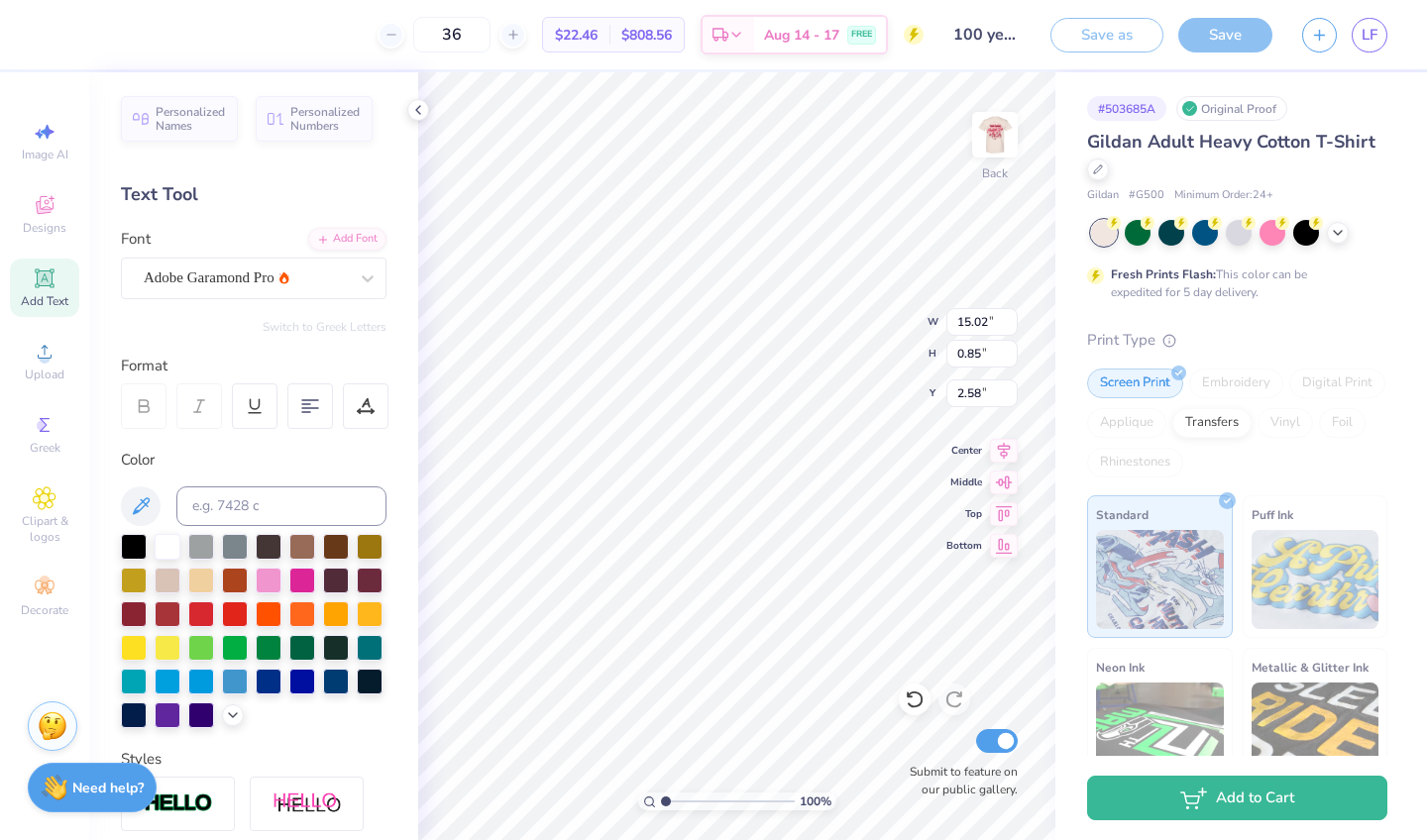 type on "5.23" 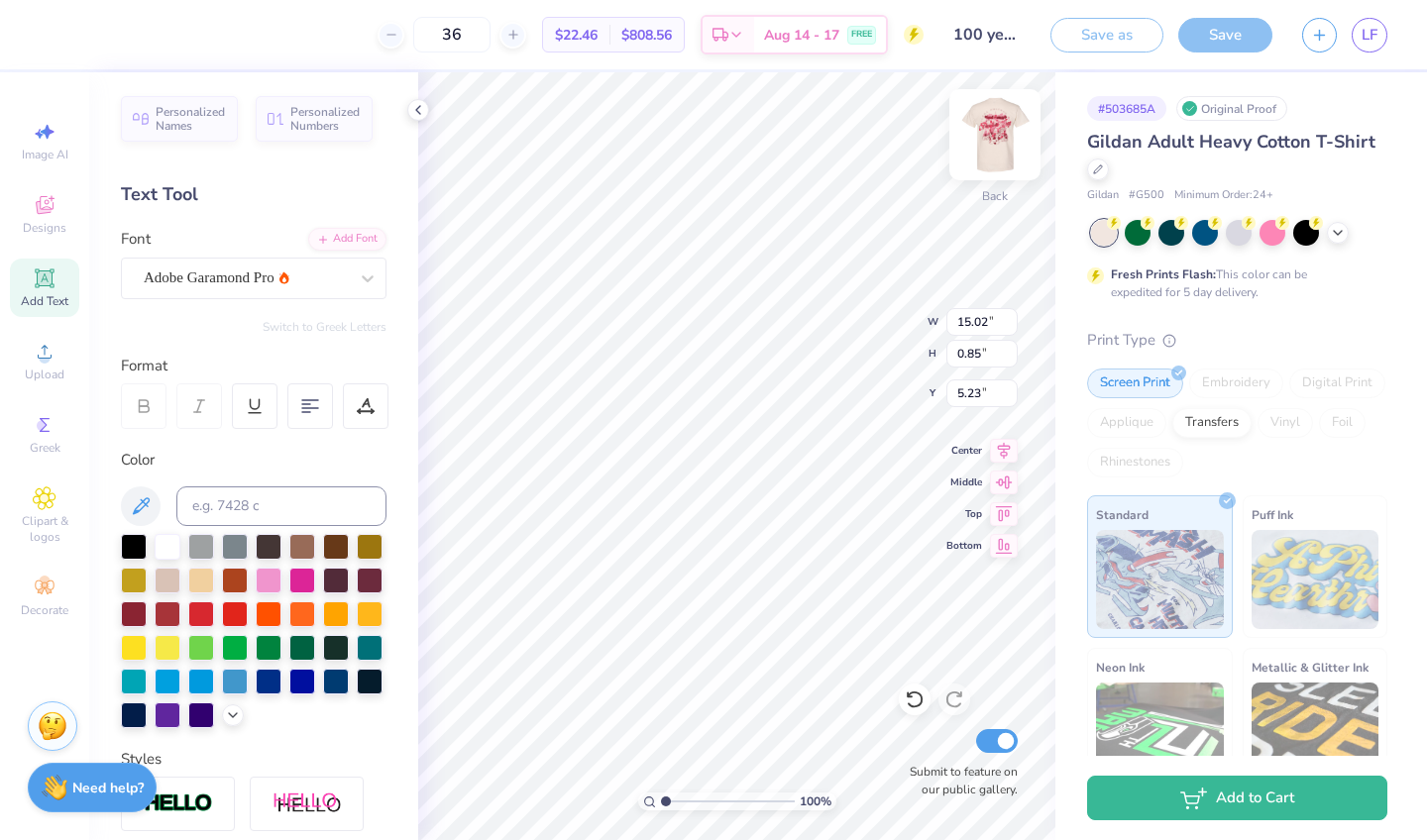 click at bounding box center (995, 135) 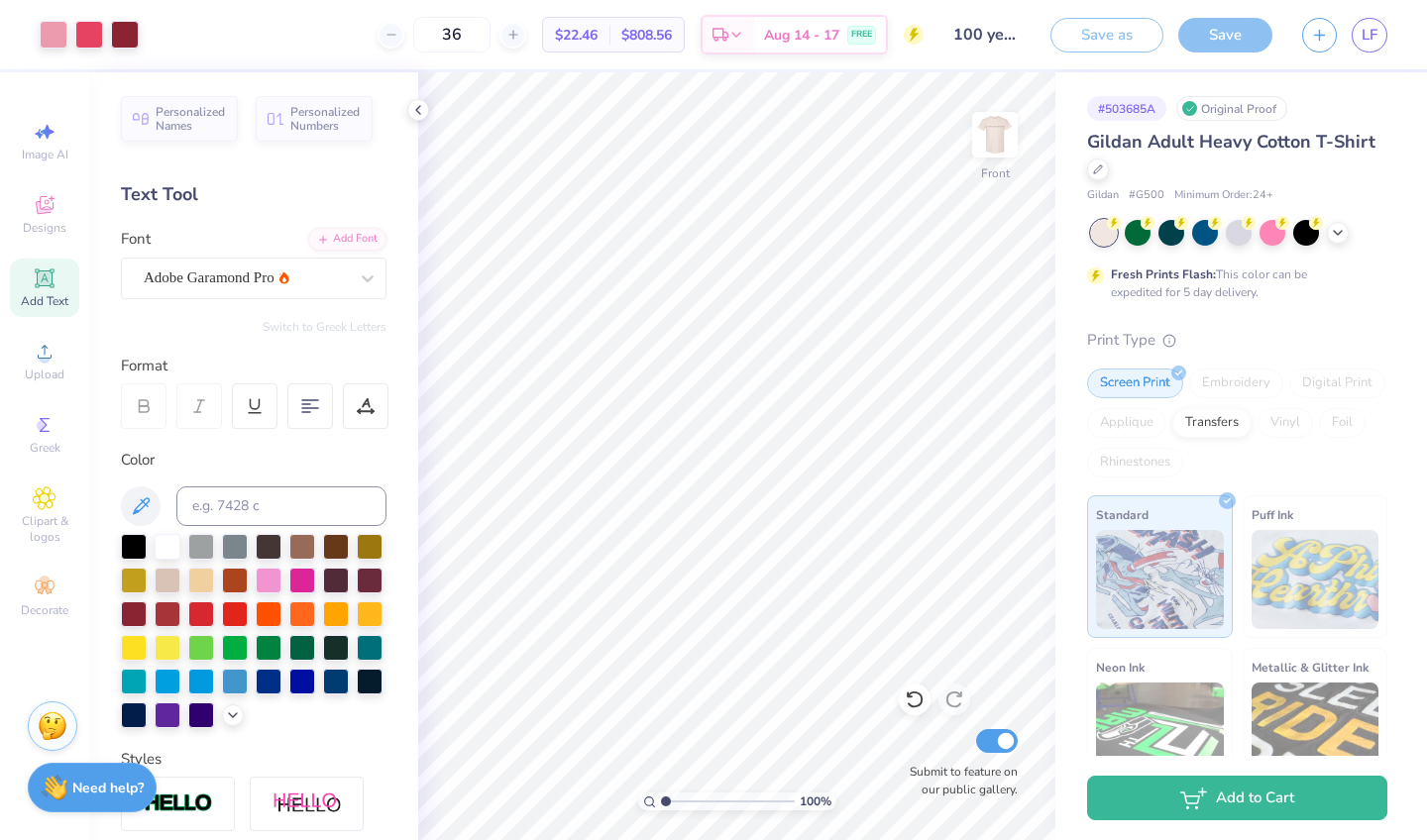 click at bounding box center (995, 135) 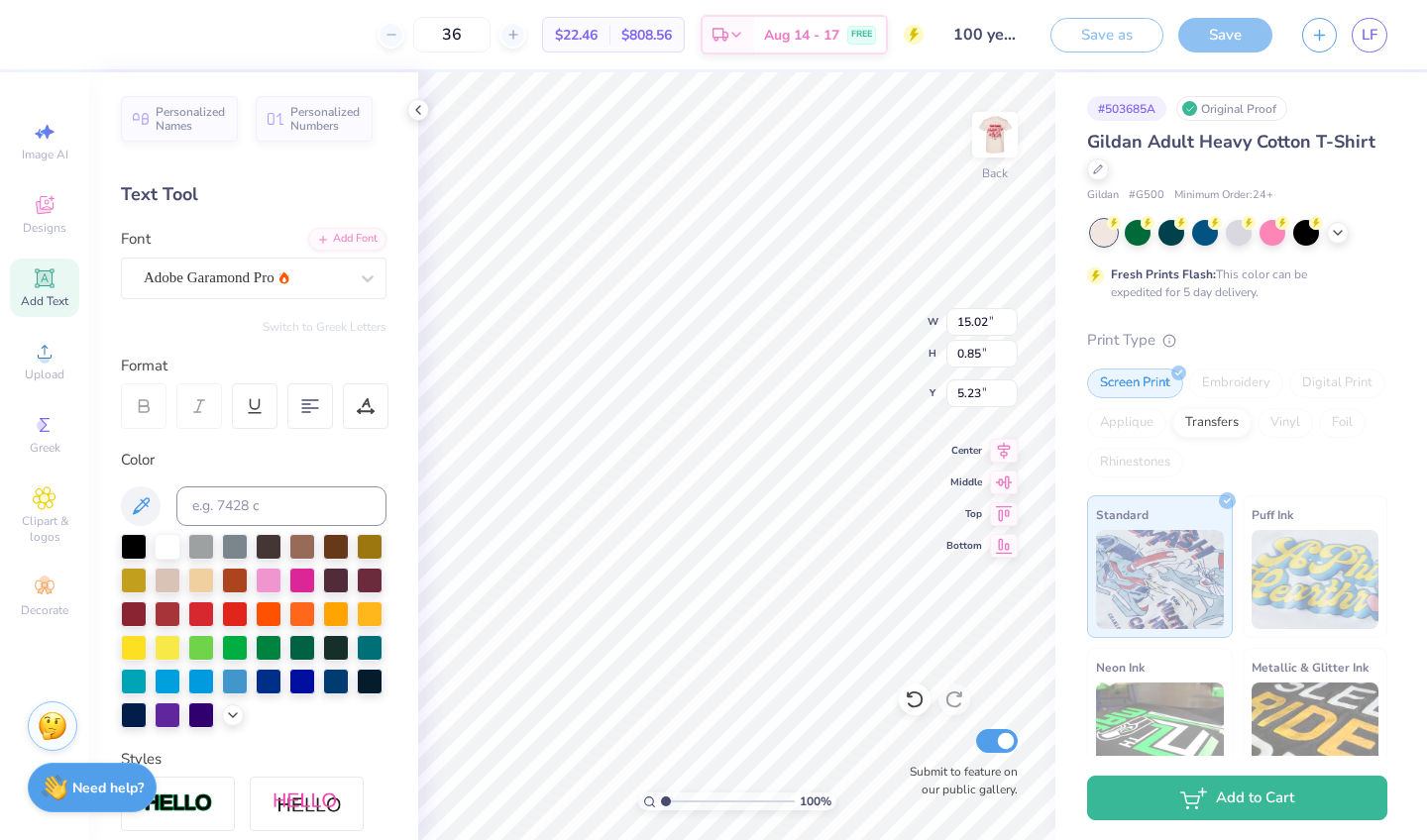 scroll, scrollTop: 0, scrollLeft: 5, axis: horizontal 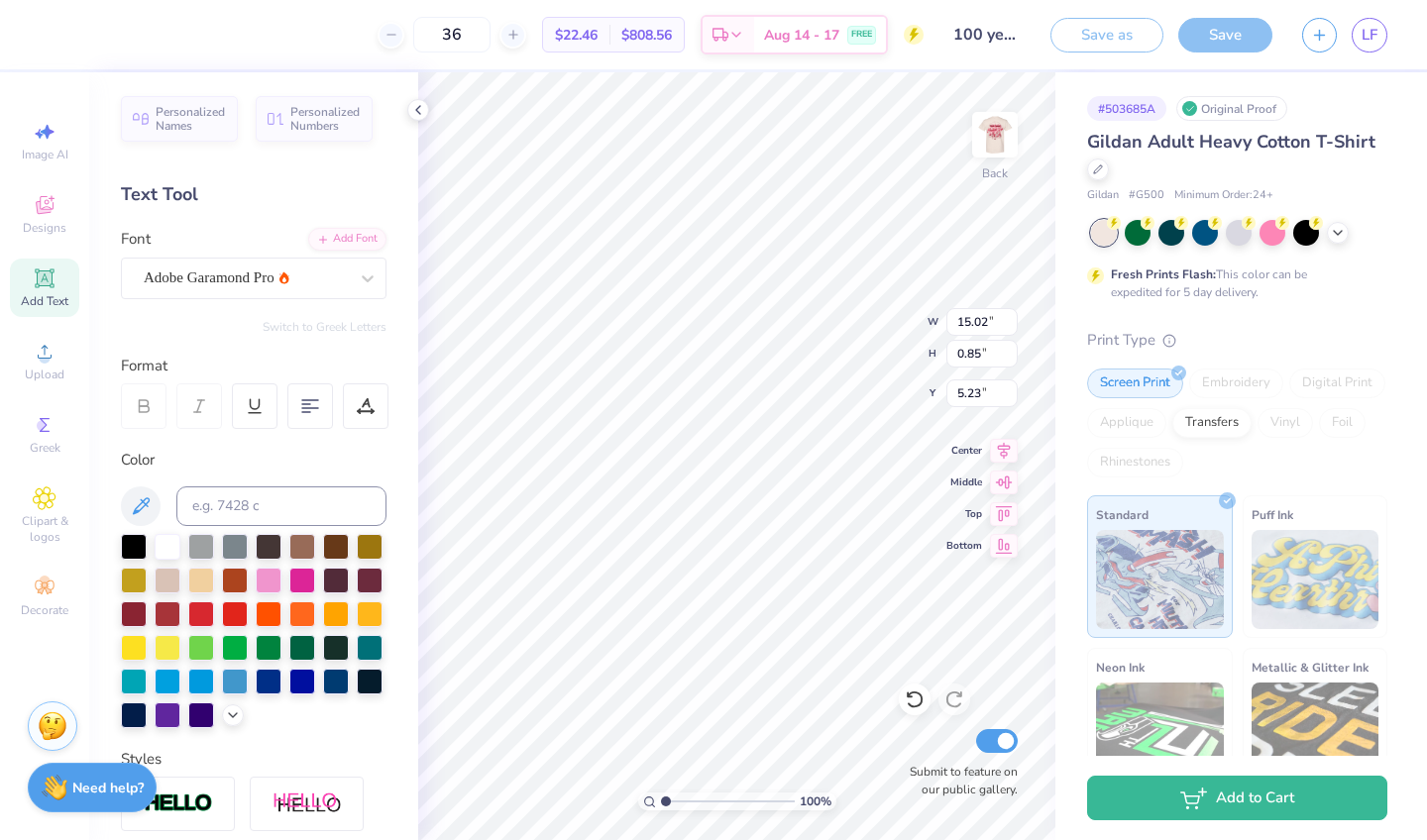 type on "A L P H A O M I CRON PI" 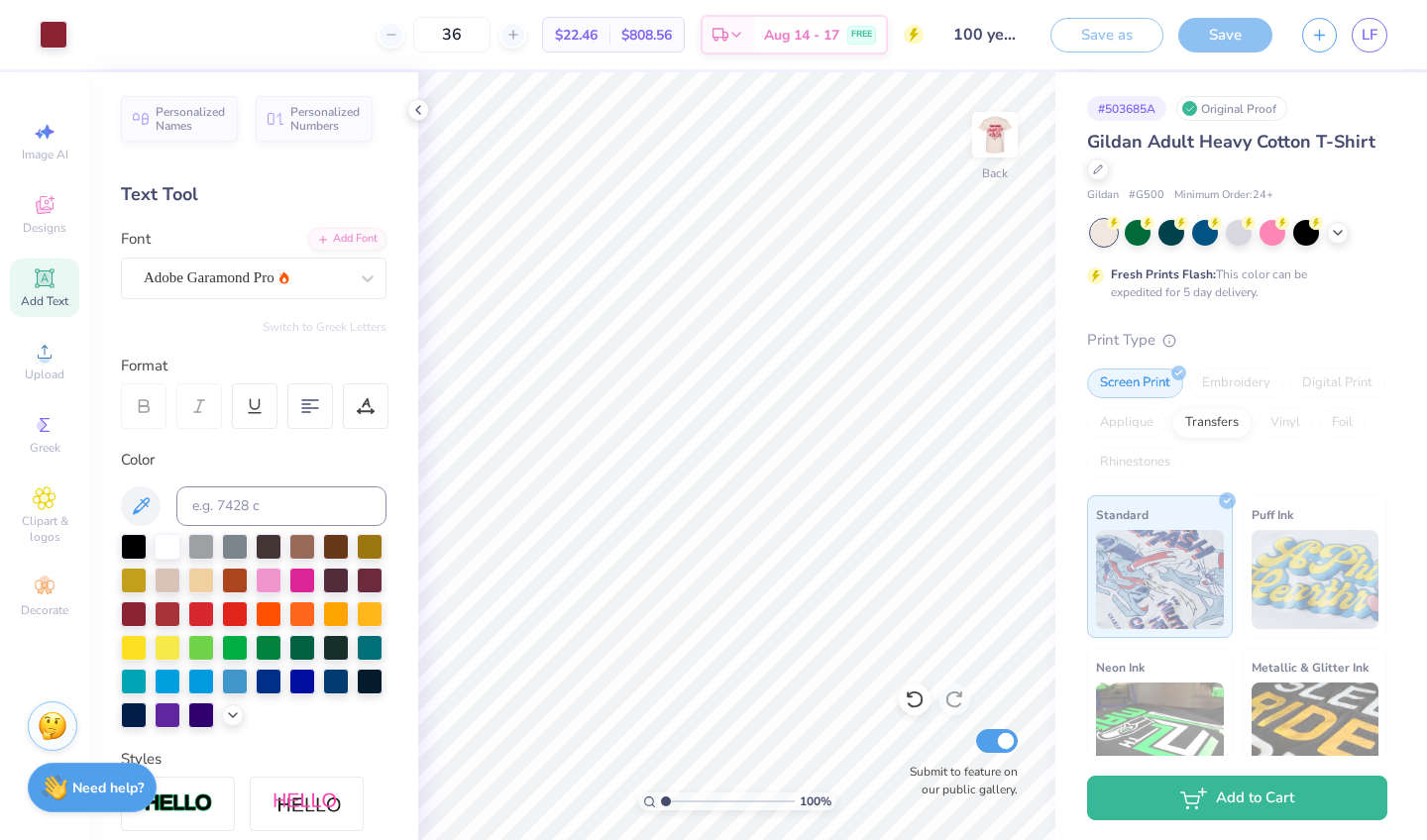 click 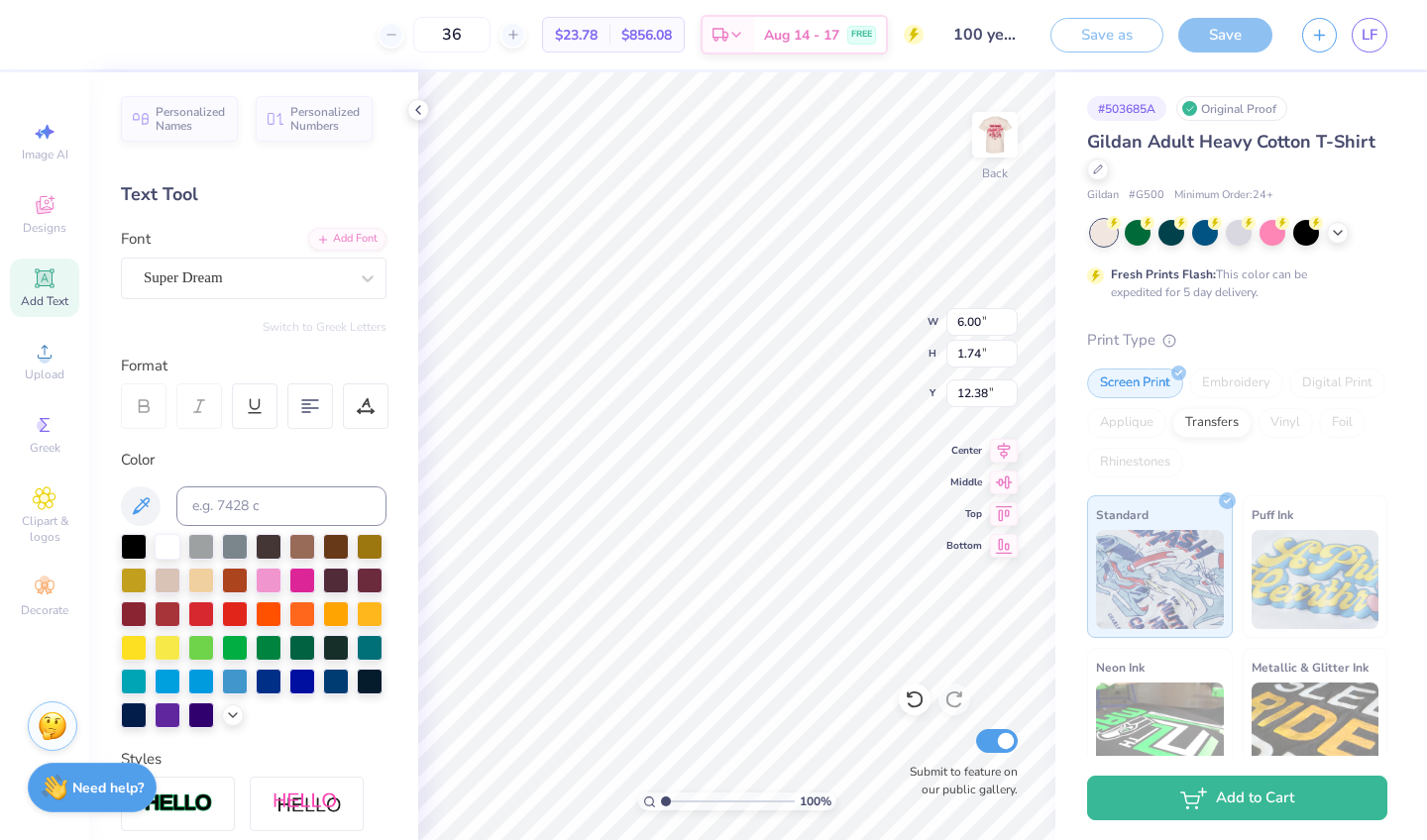 scroll, scrollTop: 0, scrollLeft: 9, axis: horizontal 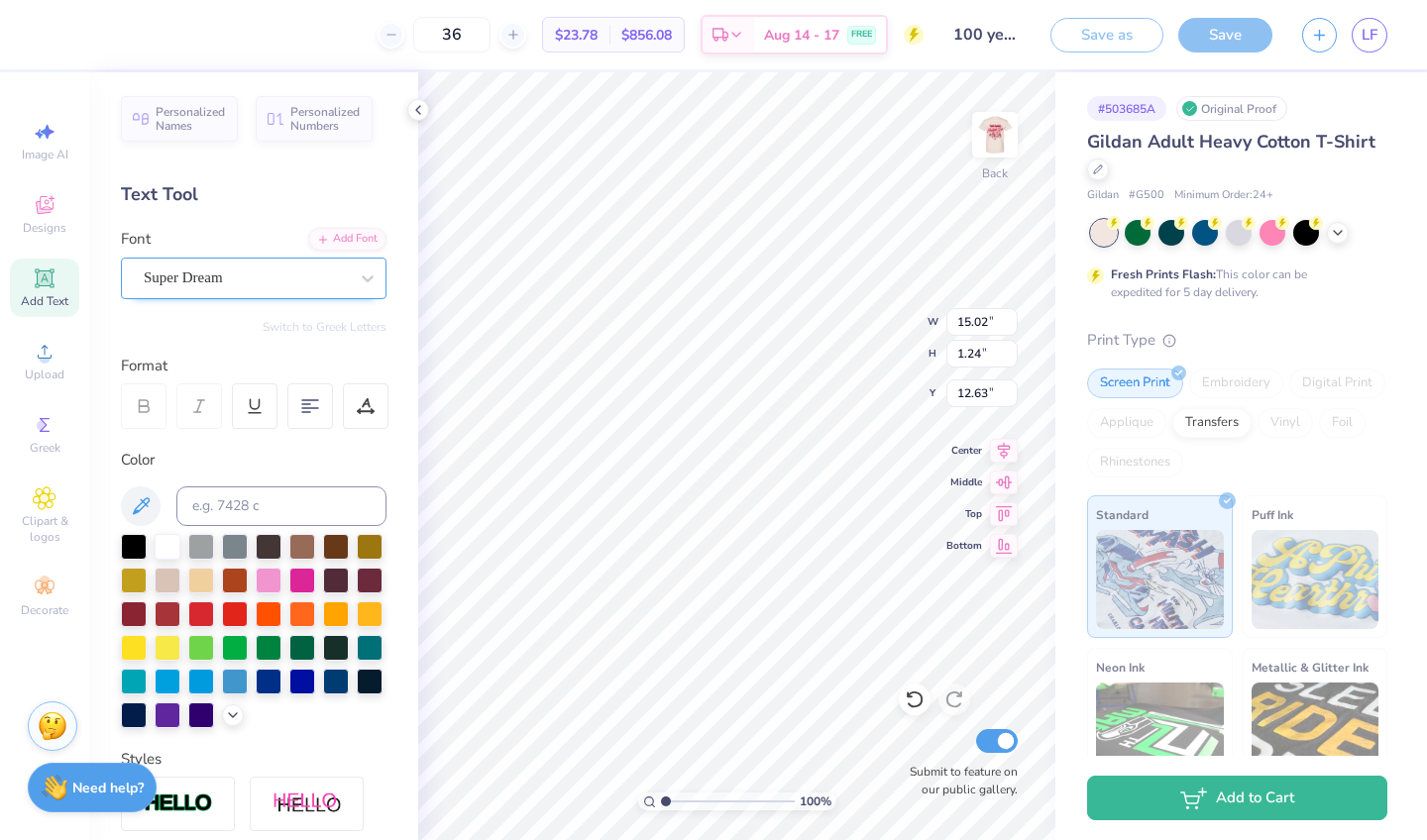 click on "Super Dream" at bounding box center [246, 277] 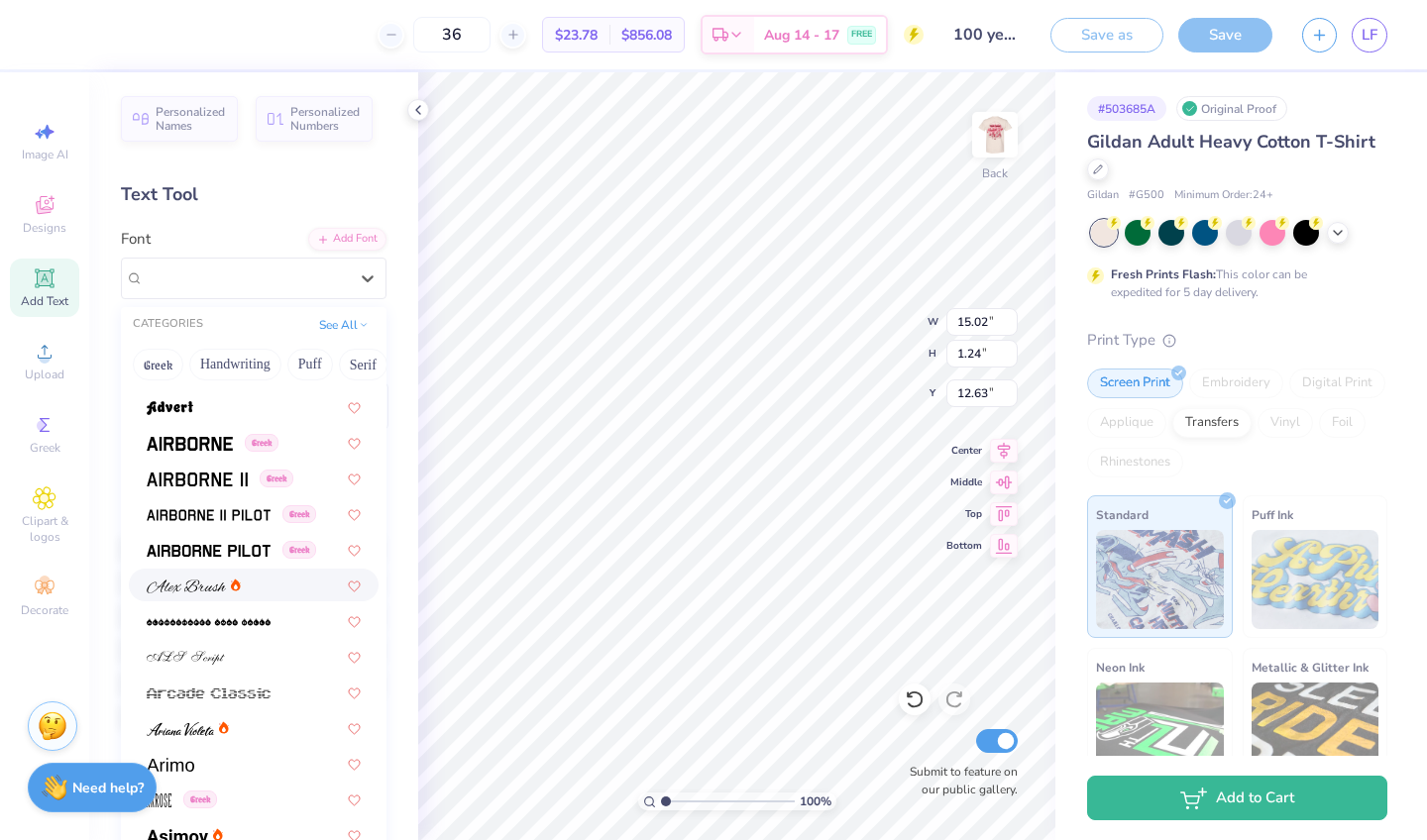 scroll, scrollTop: 362, scrollLeft: 0, axis: vertical 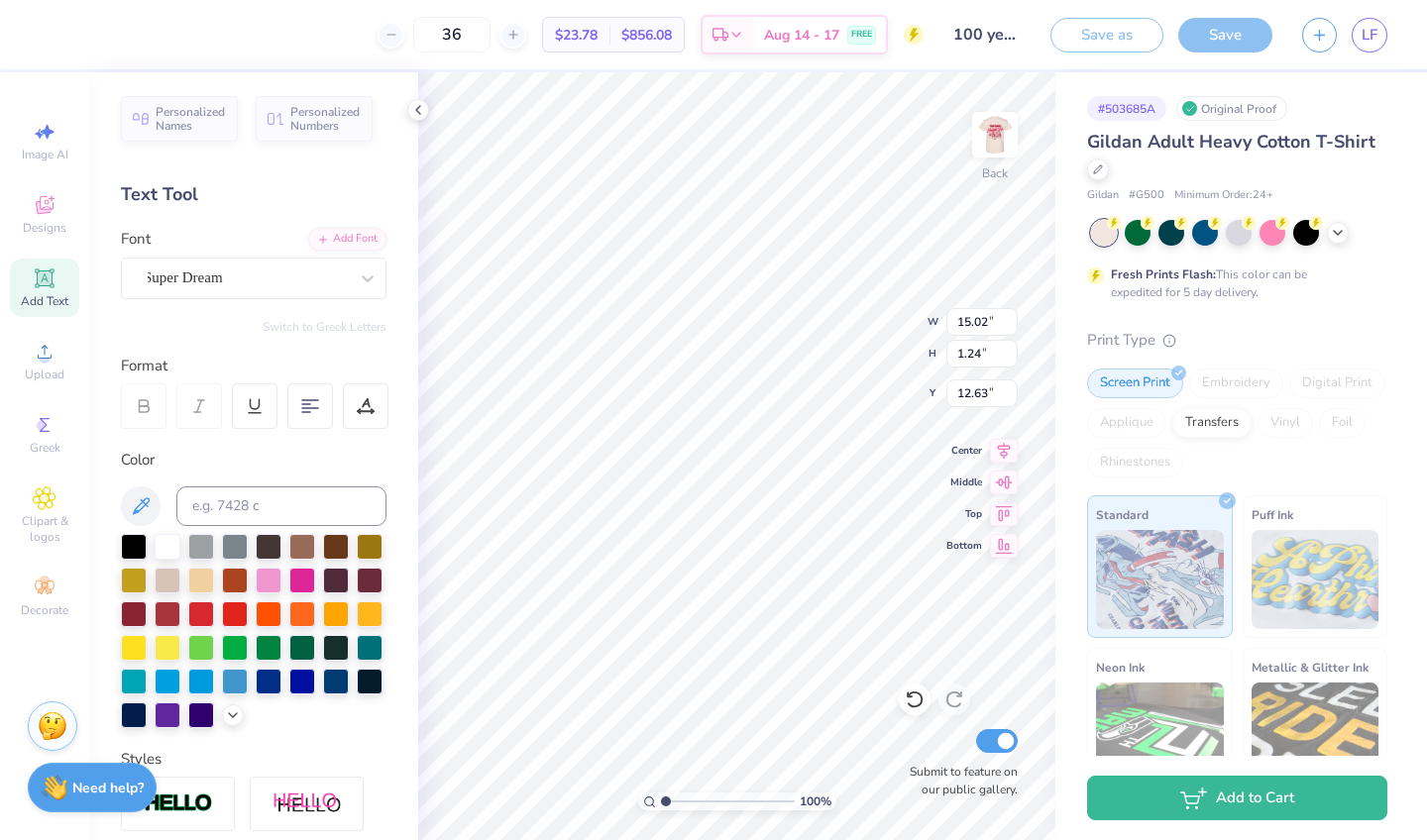 type on "0.82" 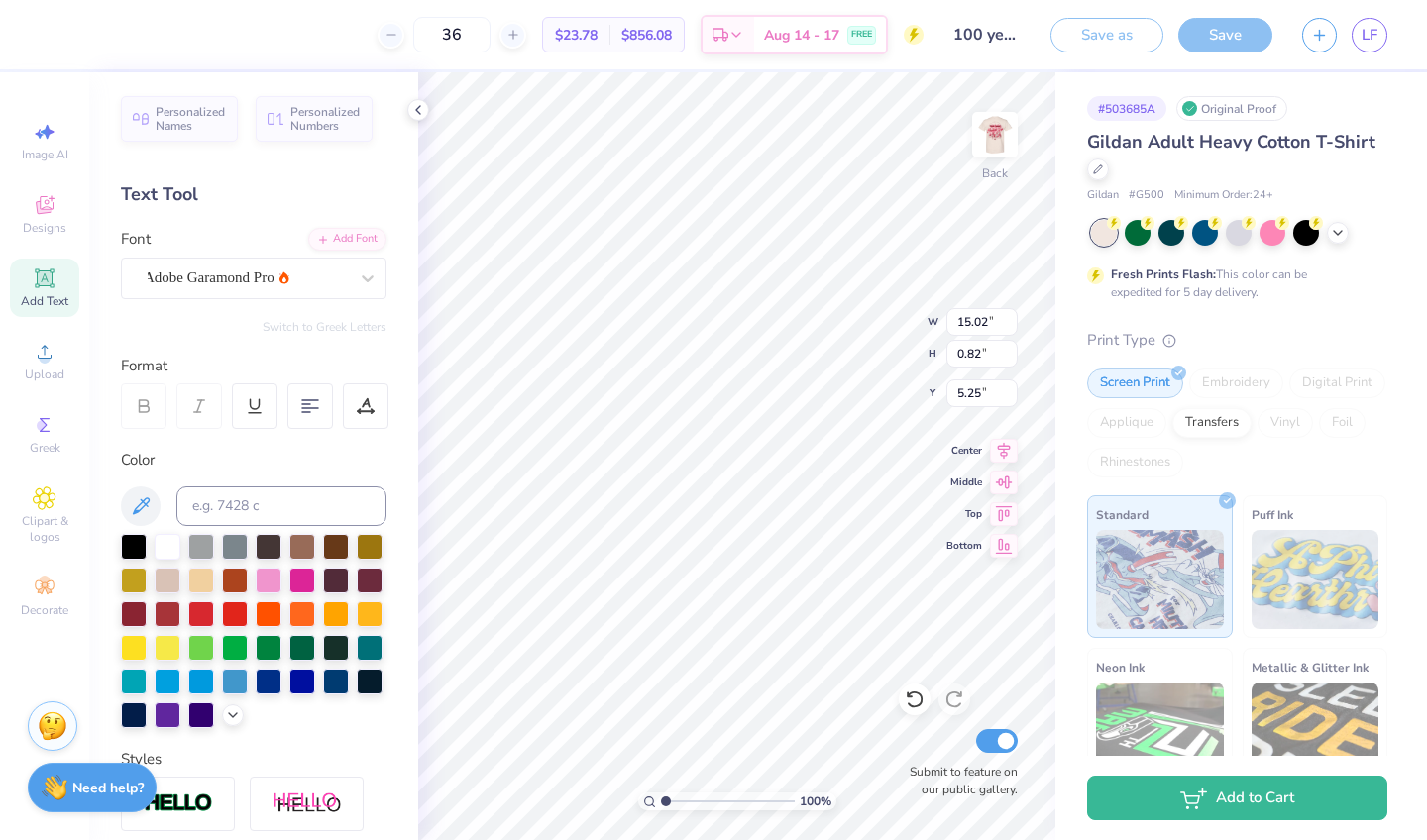 type on "1.24" 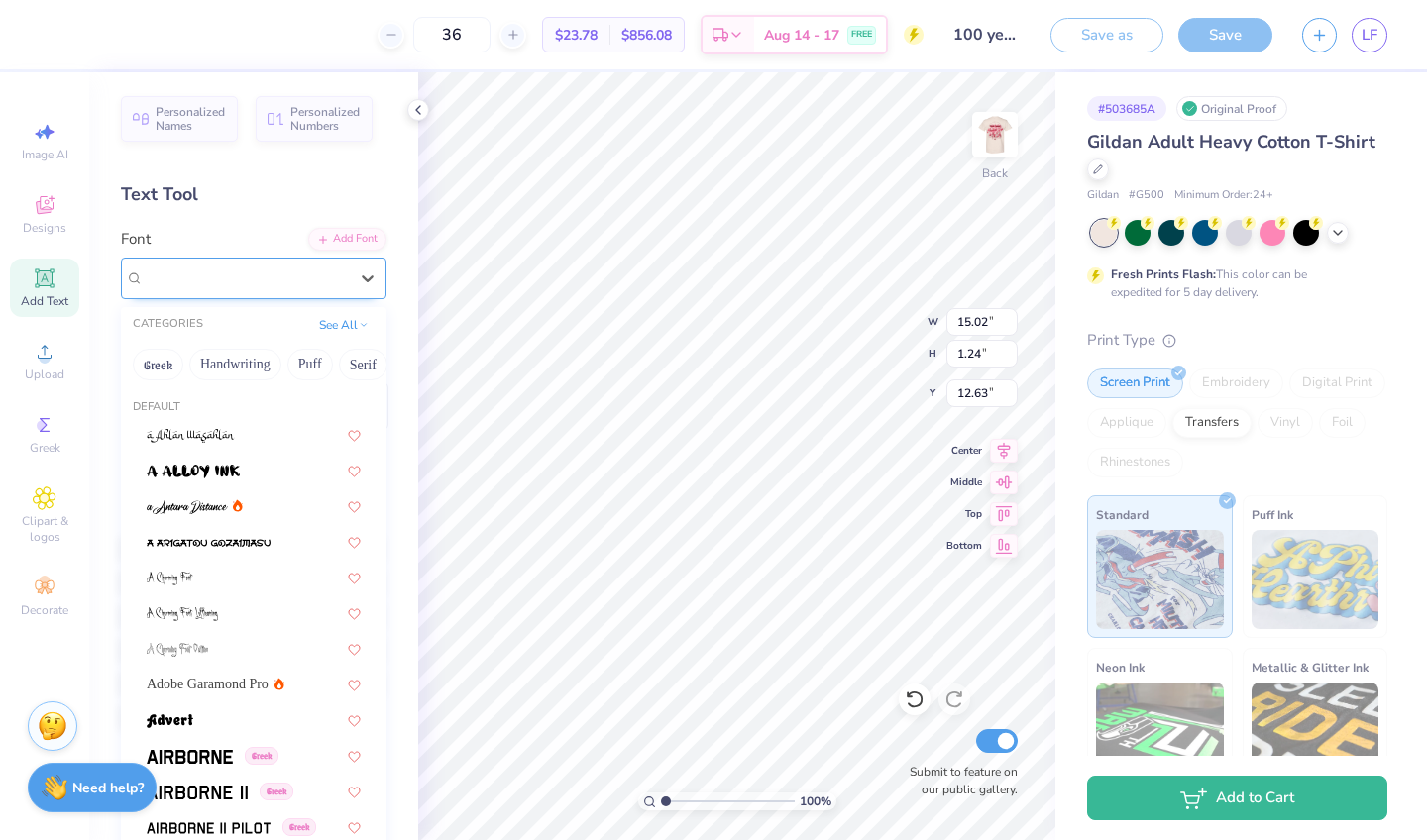 click on "Super Dream" at bounding box center (246, 277) 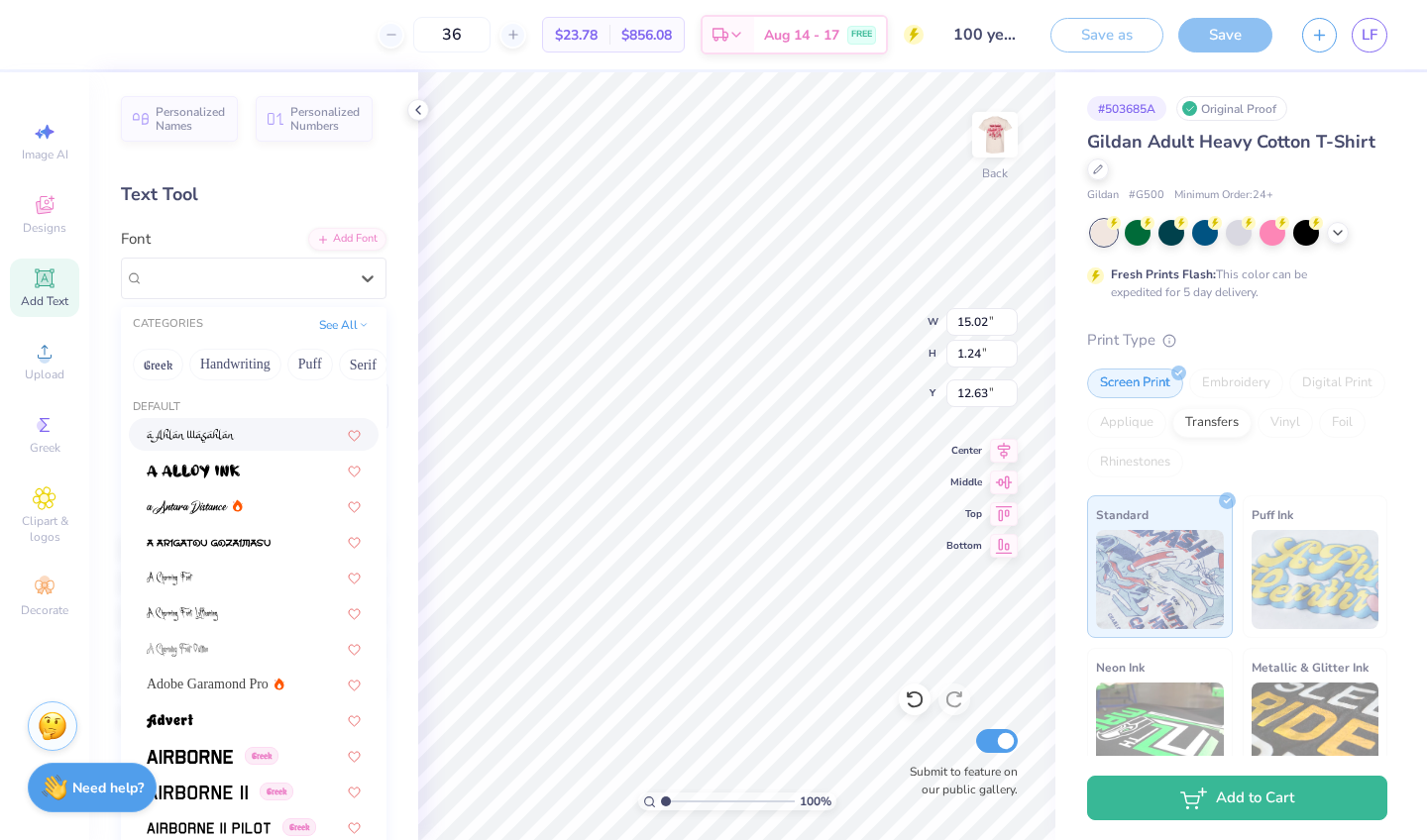 scroll, scrollTop: 0, scrollLeft: 0, axis: both 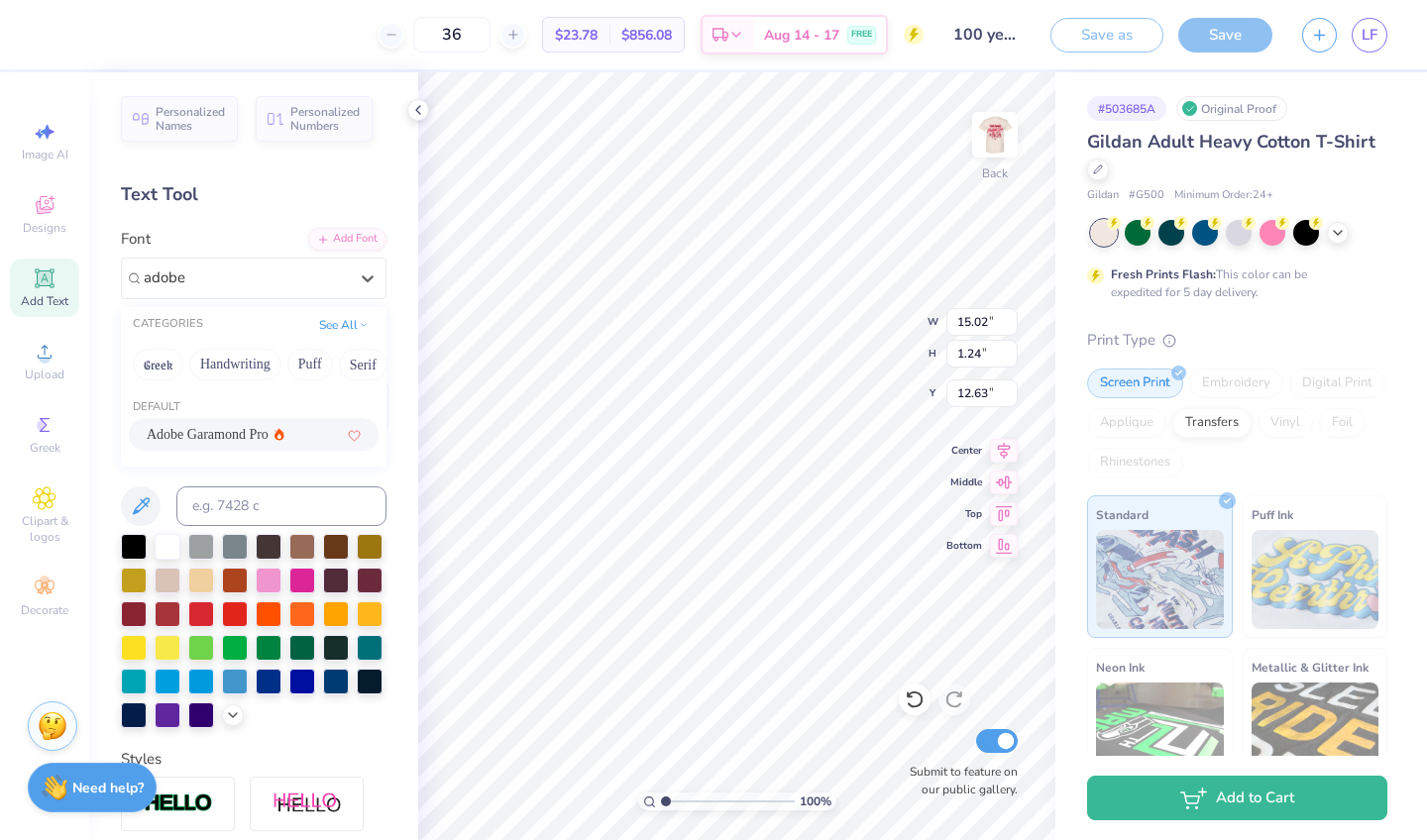 click on "Adobe Garamond Pro" at bounding box center [207, 434] 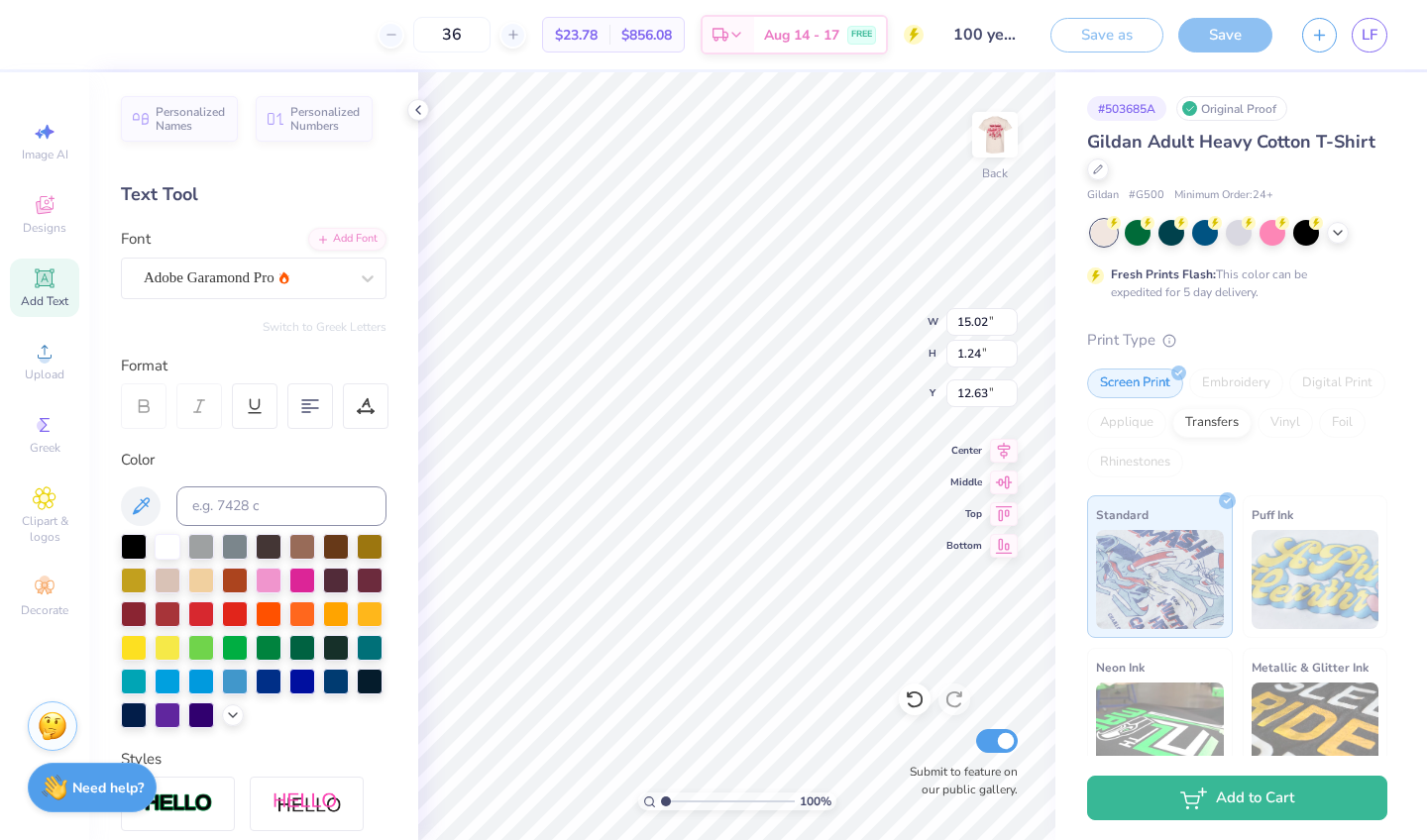 type on "13.21" 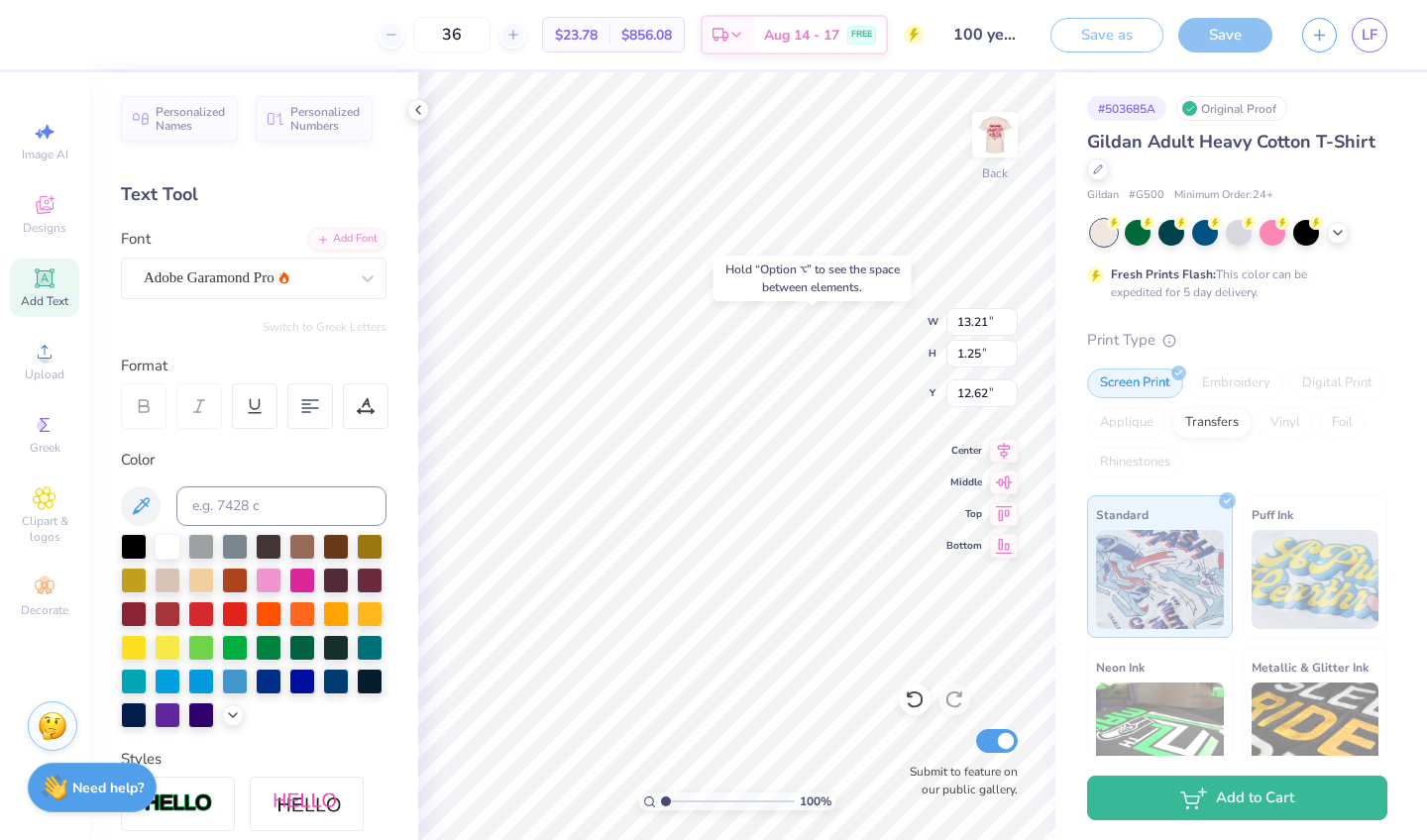 type on "6.72" 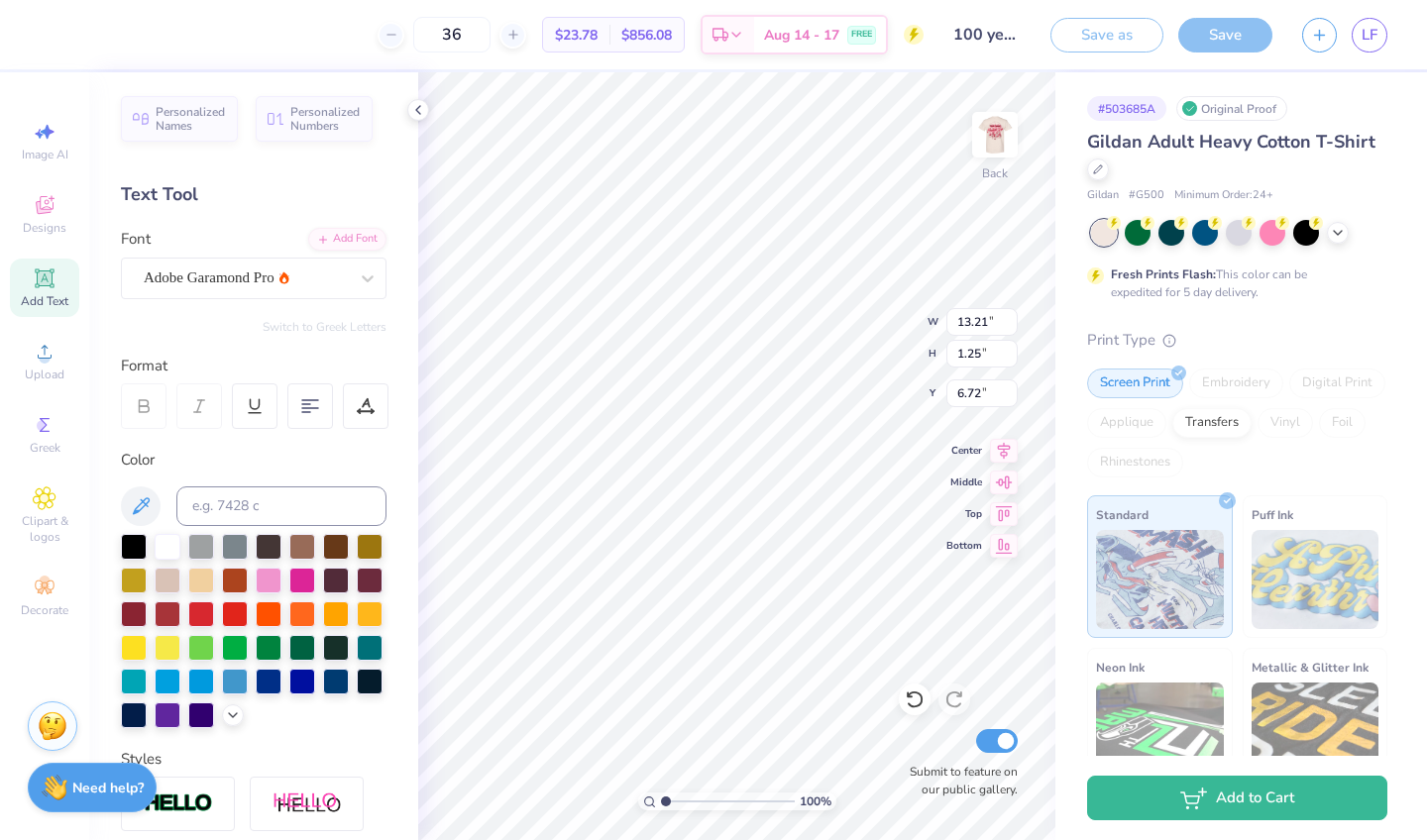 scroll, scrollTop: 0, scrollLeft: 9, axis: horizontal 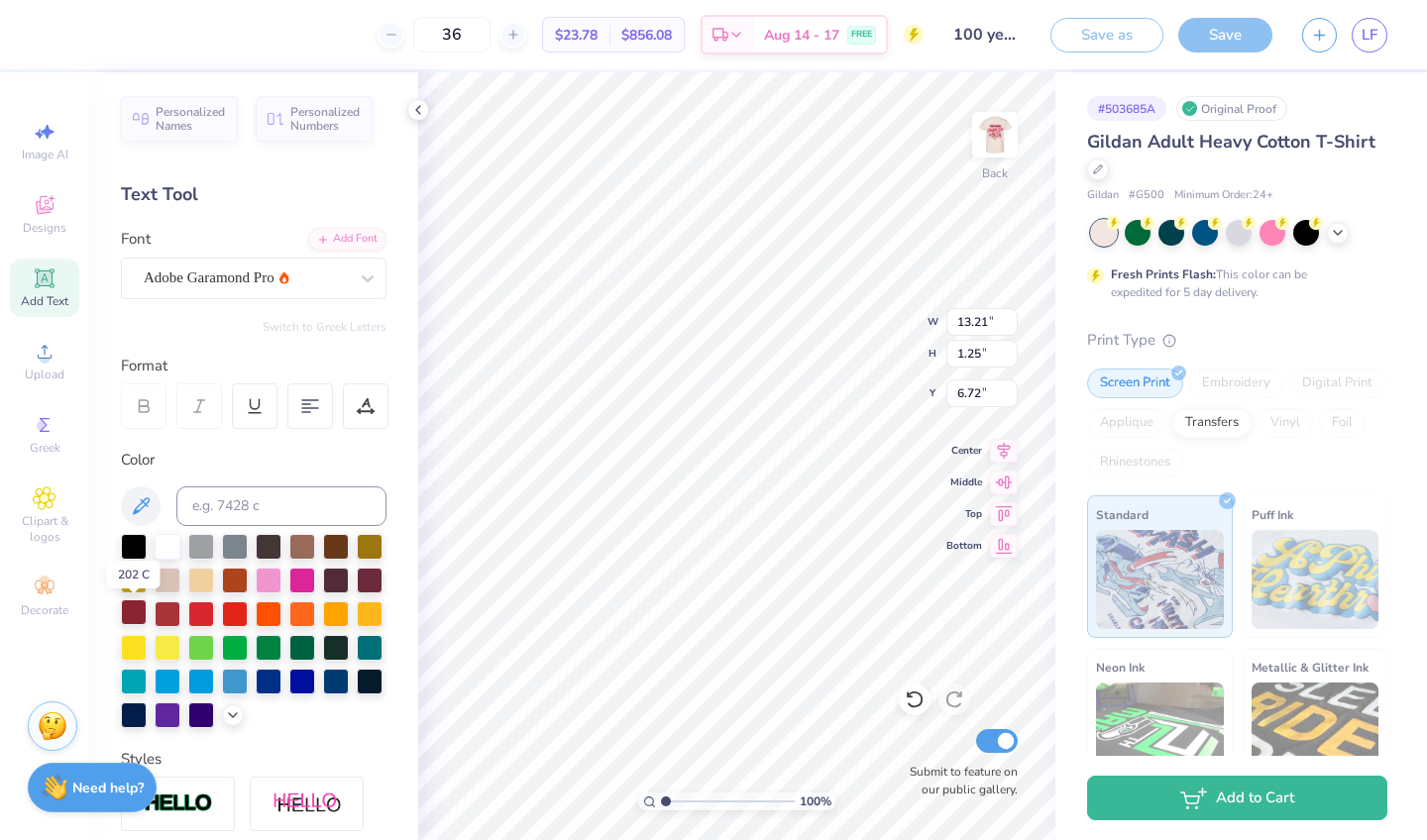 type on "Kappa Omicron's 100 years" 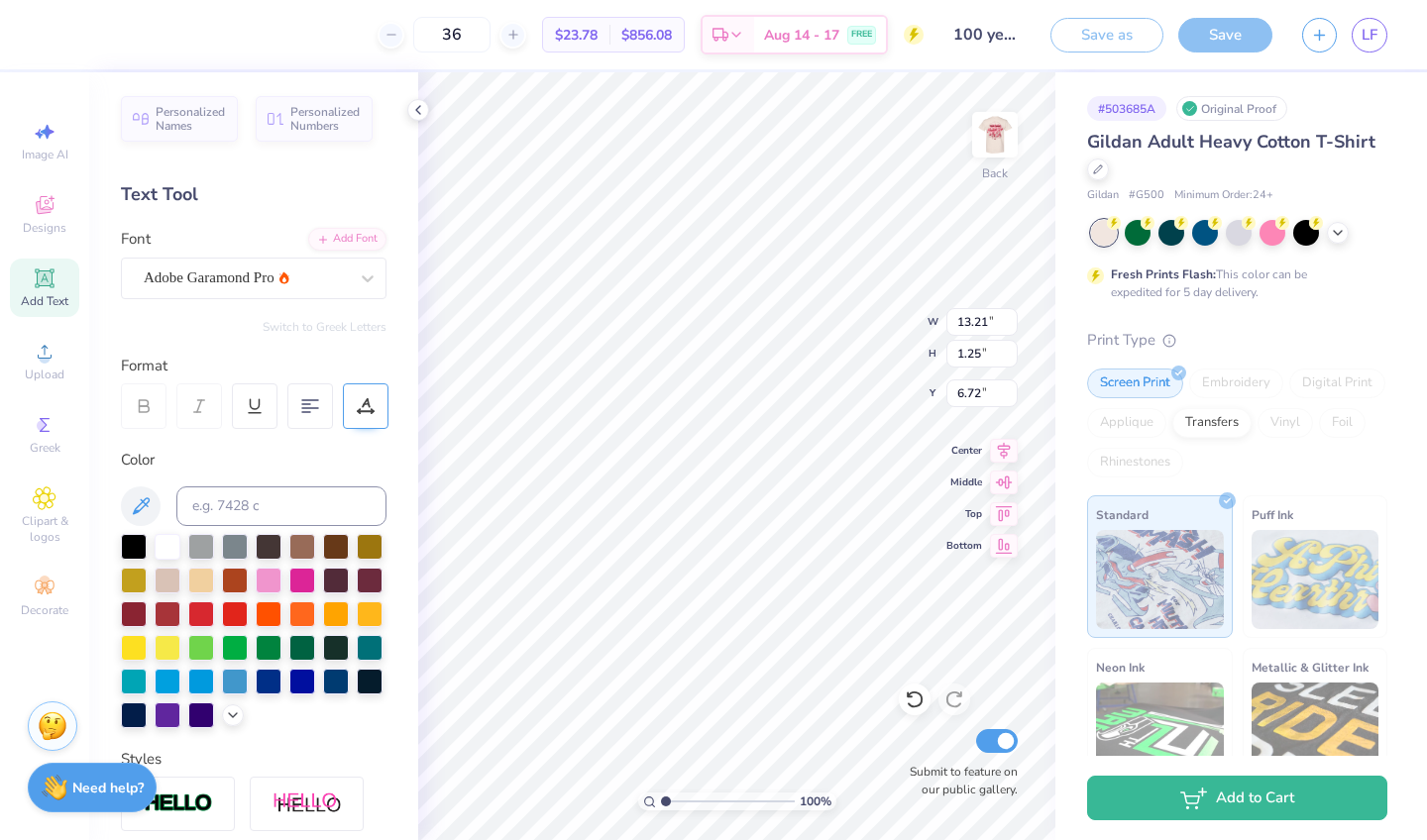 type on "15.02" 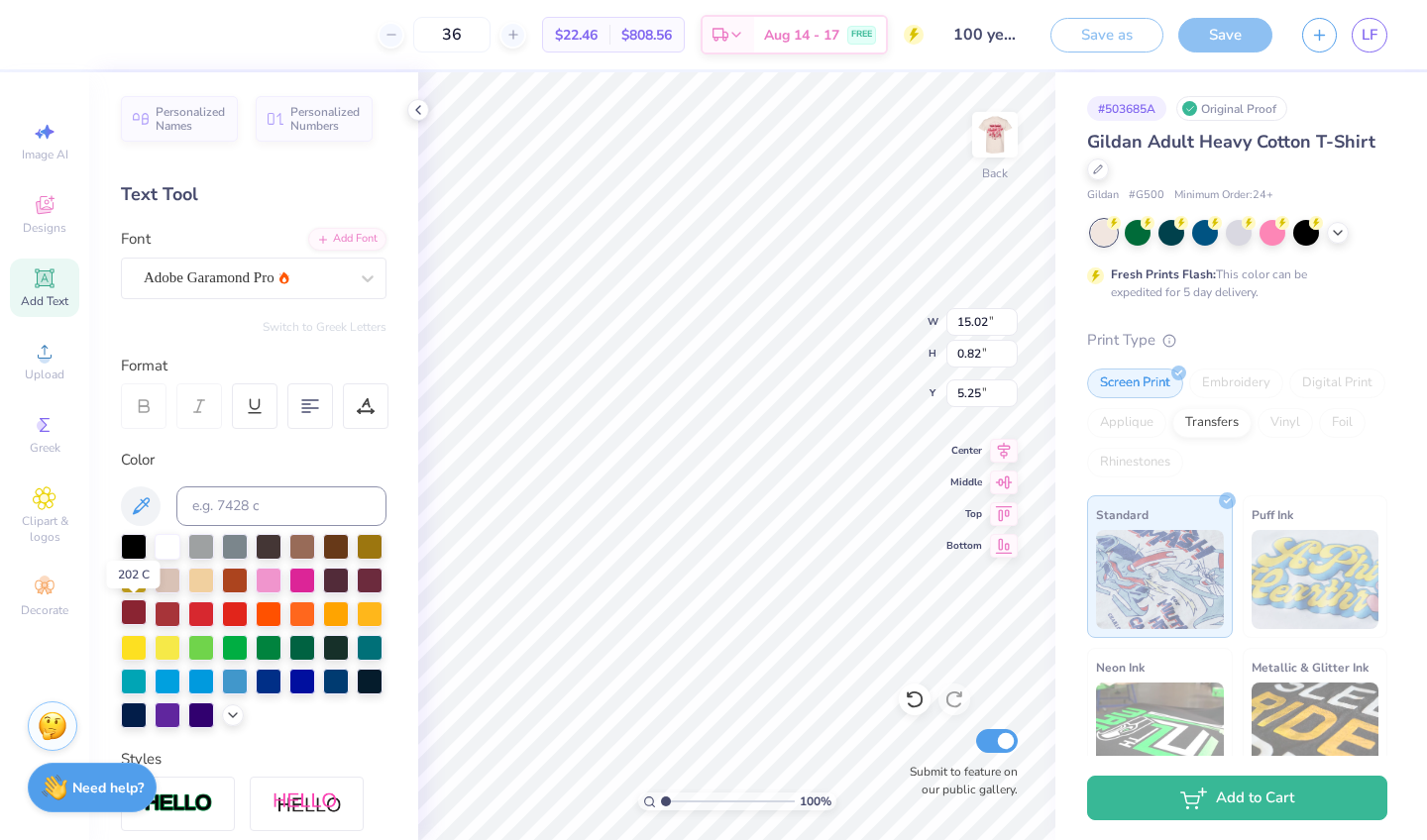 click at bounding box center (134, 612) 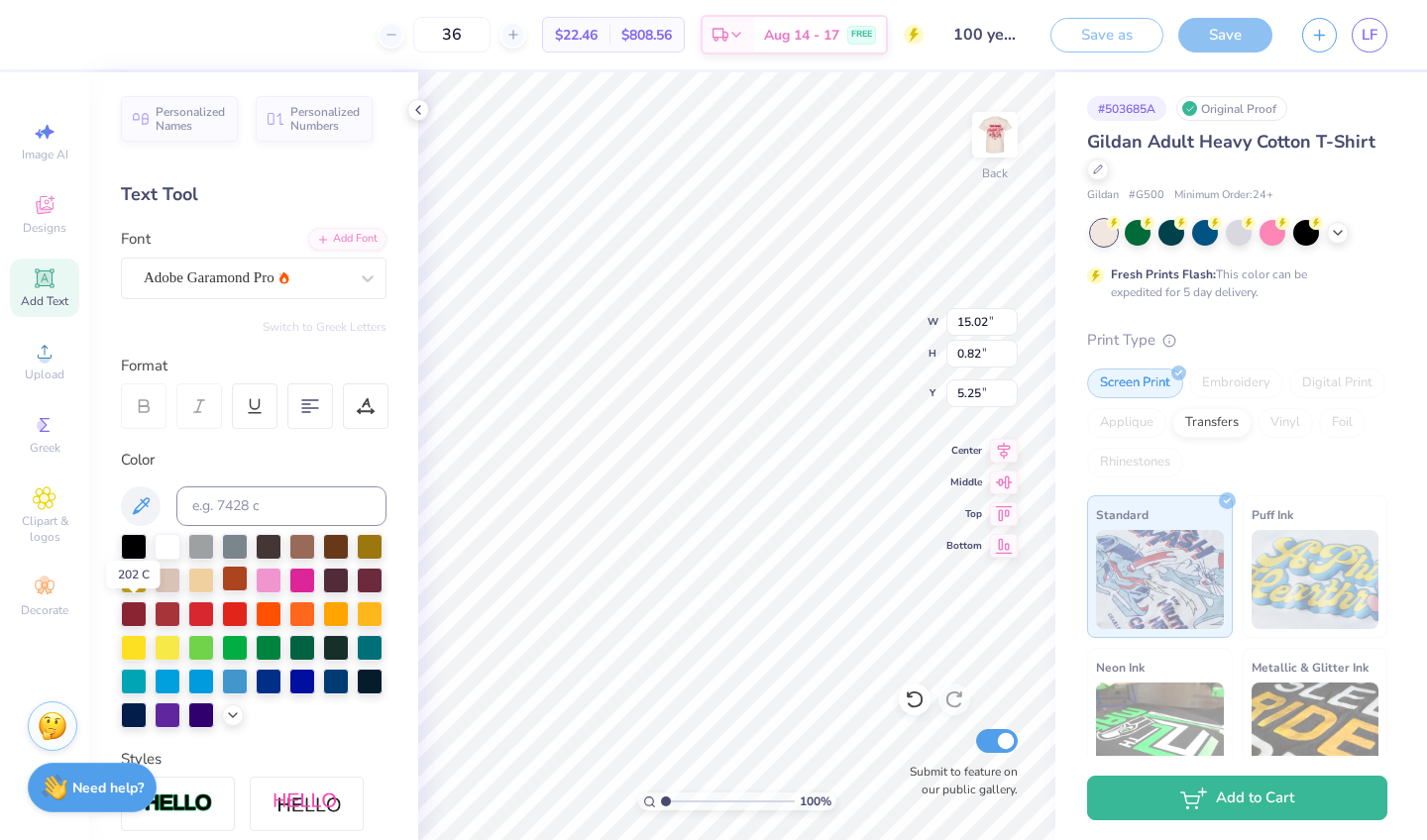 scroll, scrollTop: 0, scrollLeft: 8, axis: horizontal 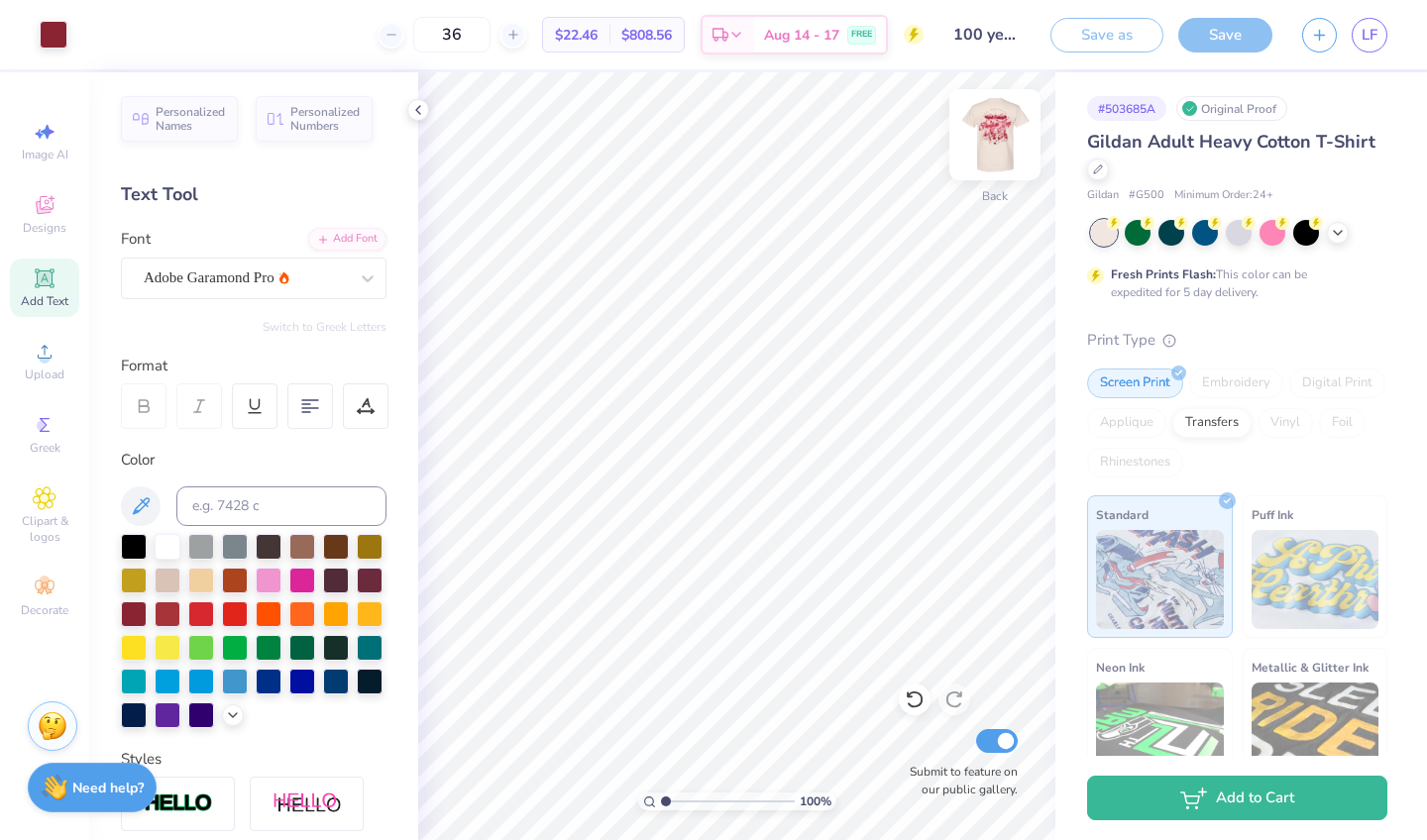 click at bounding box center (995, 135) 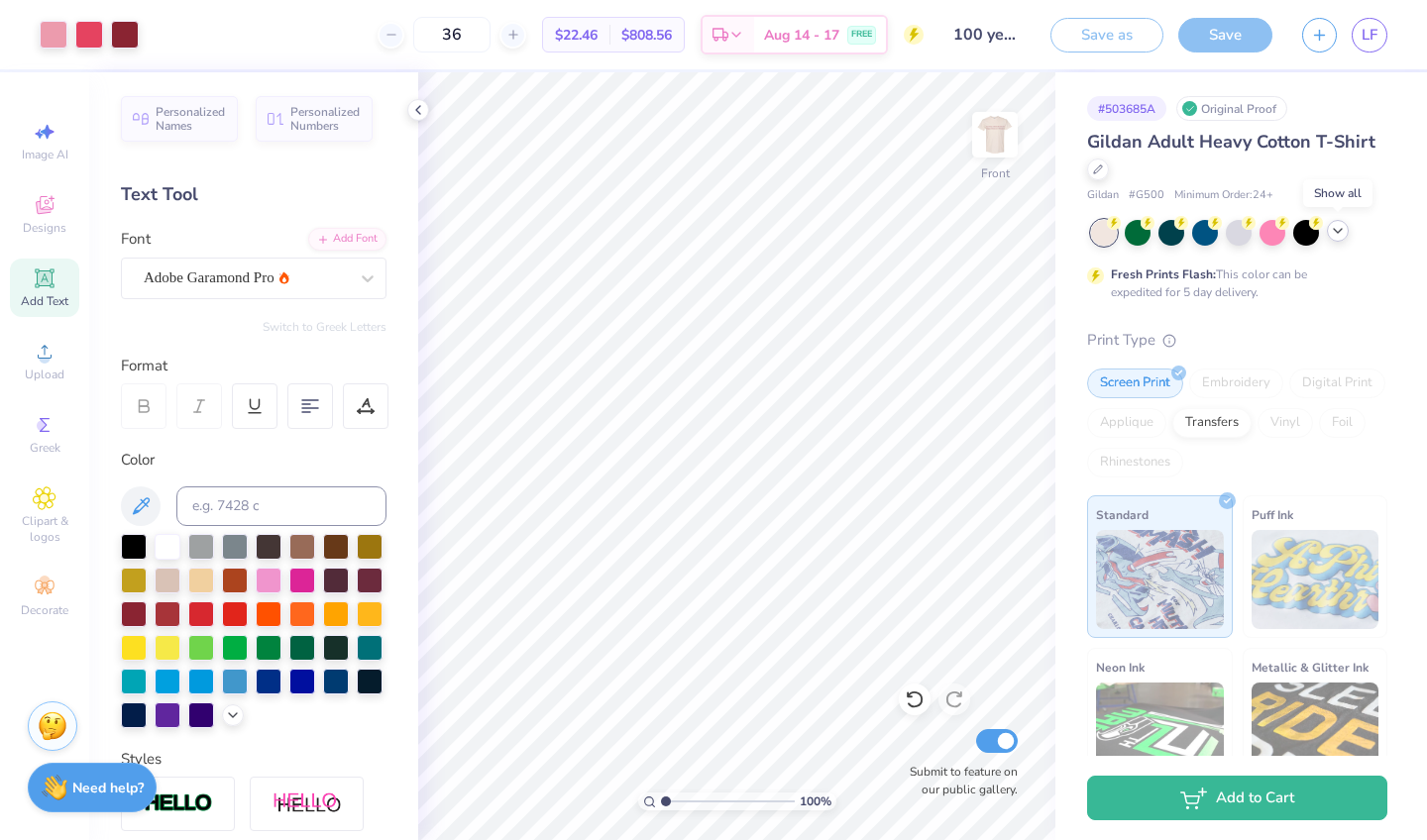 click 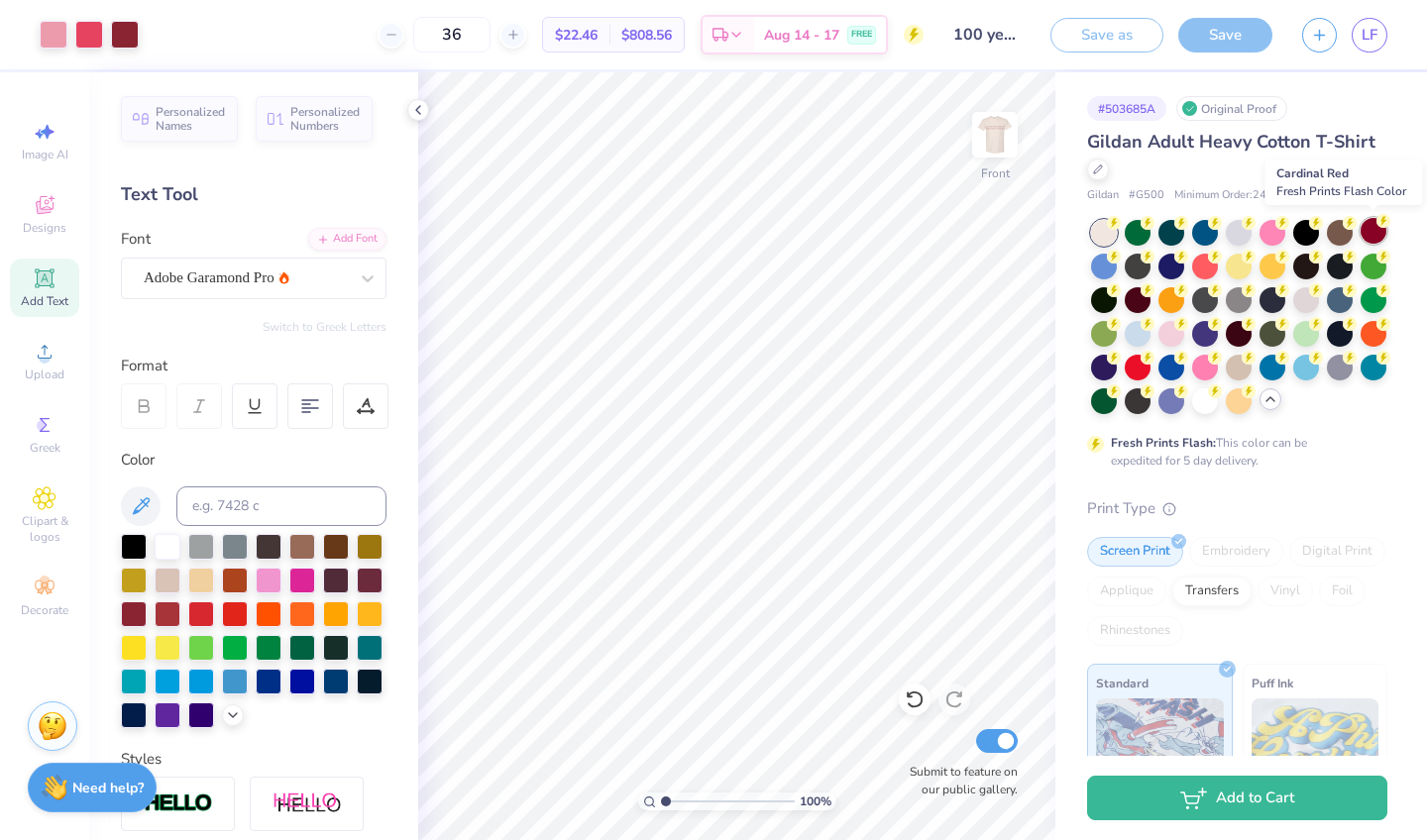 click at bounding box center (1373, 231) 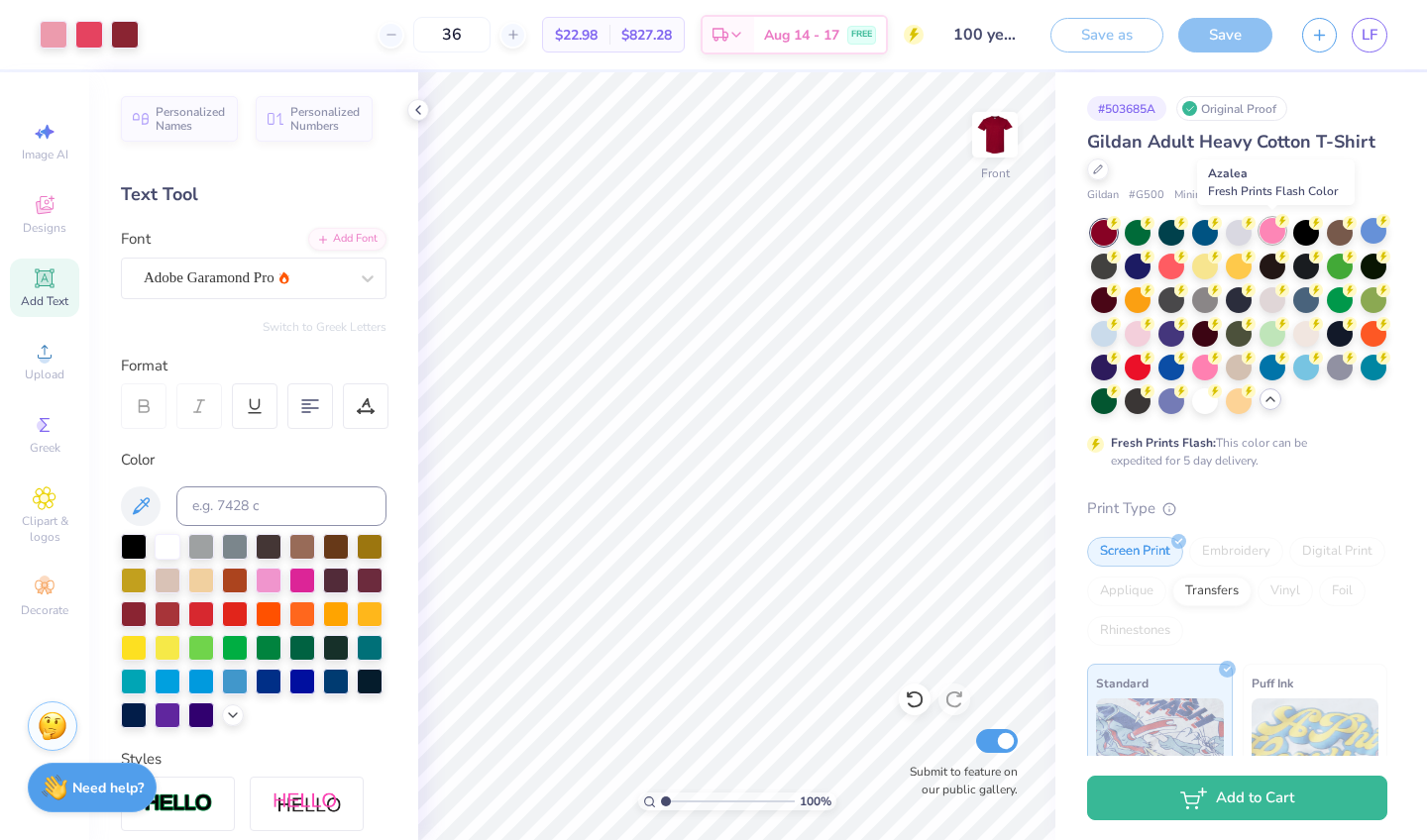 click at bounding box center (1272, 231) 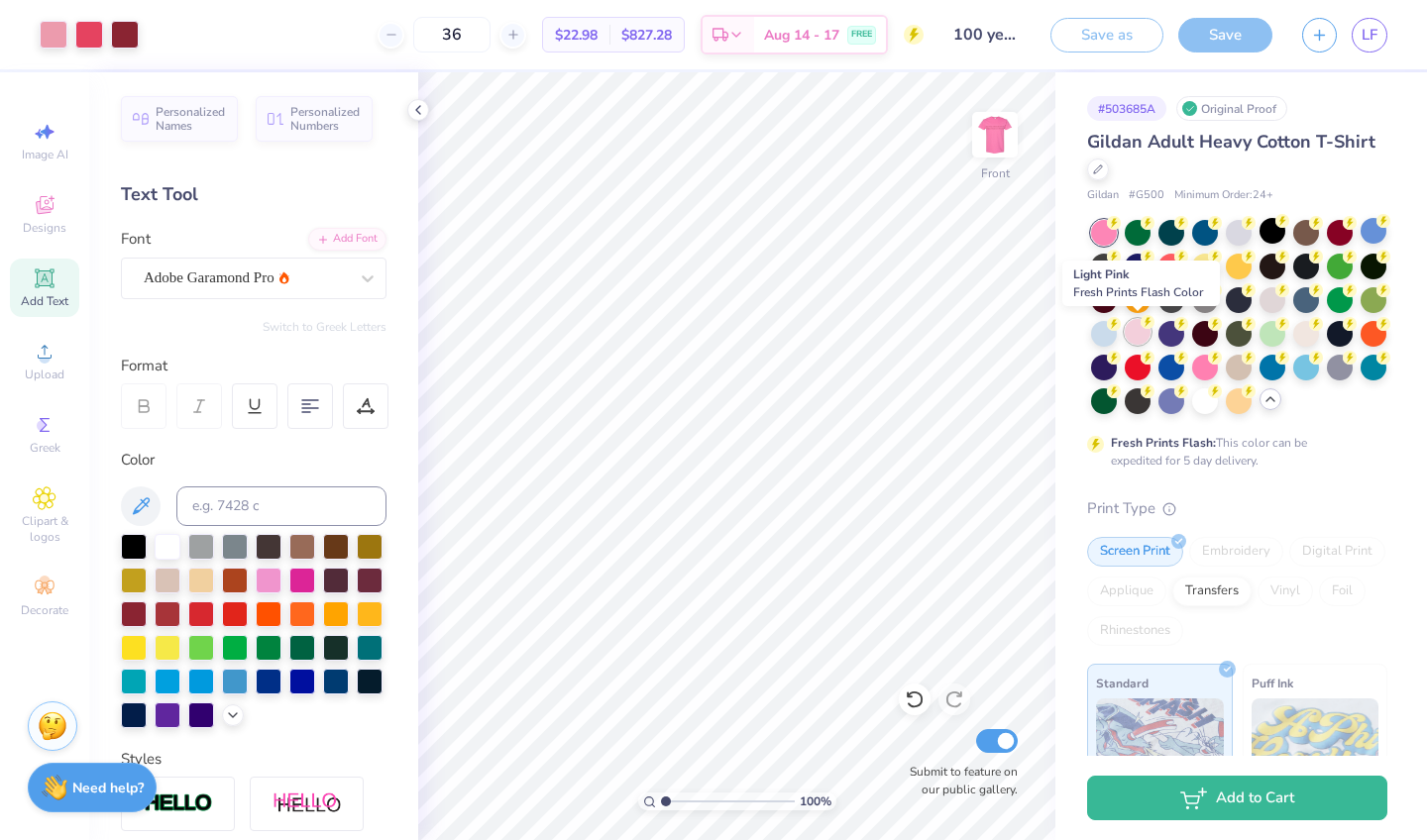 click at bounding box center (1138, 332) 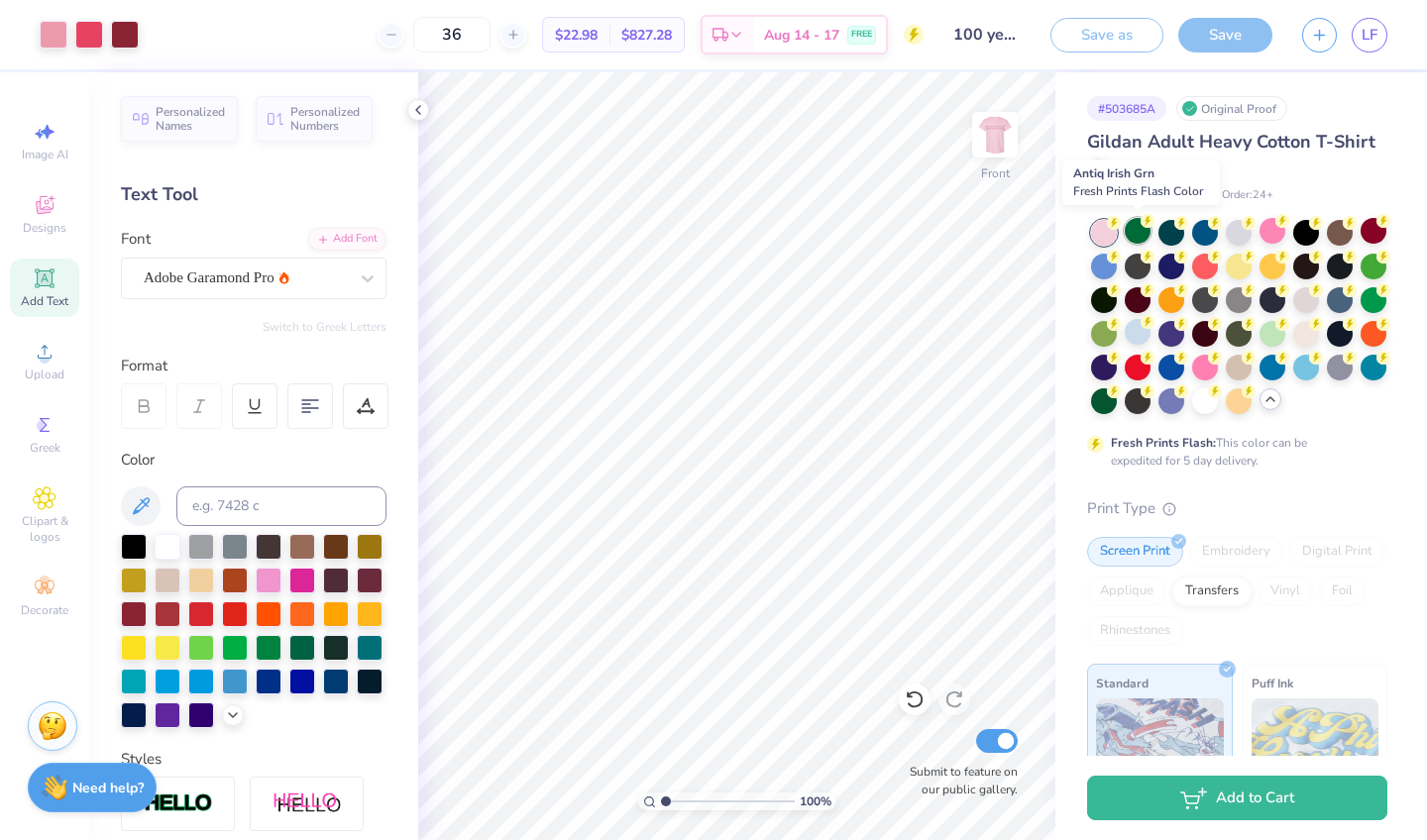 click at bounding box center [1138, 231] 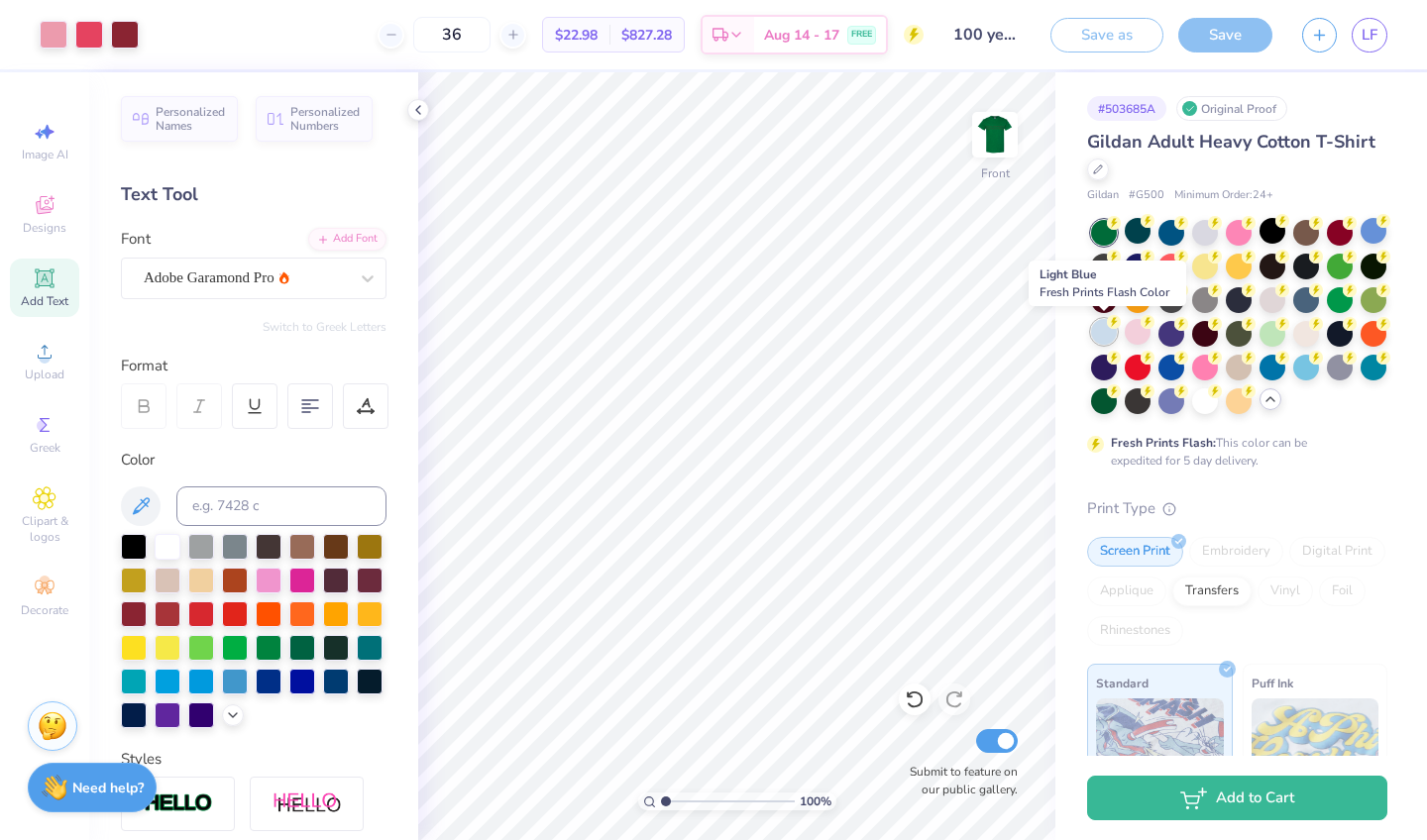 click at bounding box center [1104, 332] 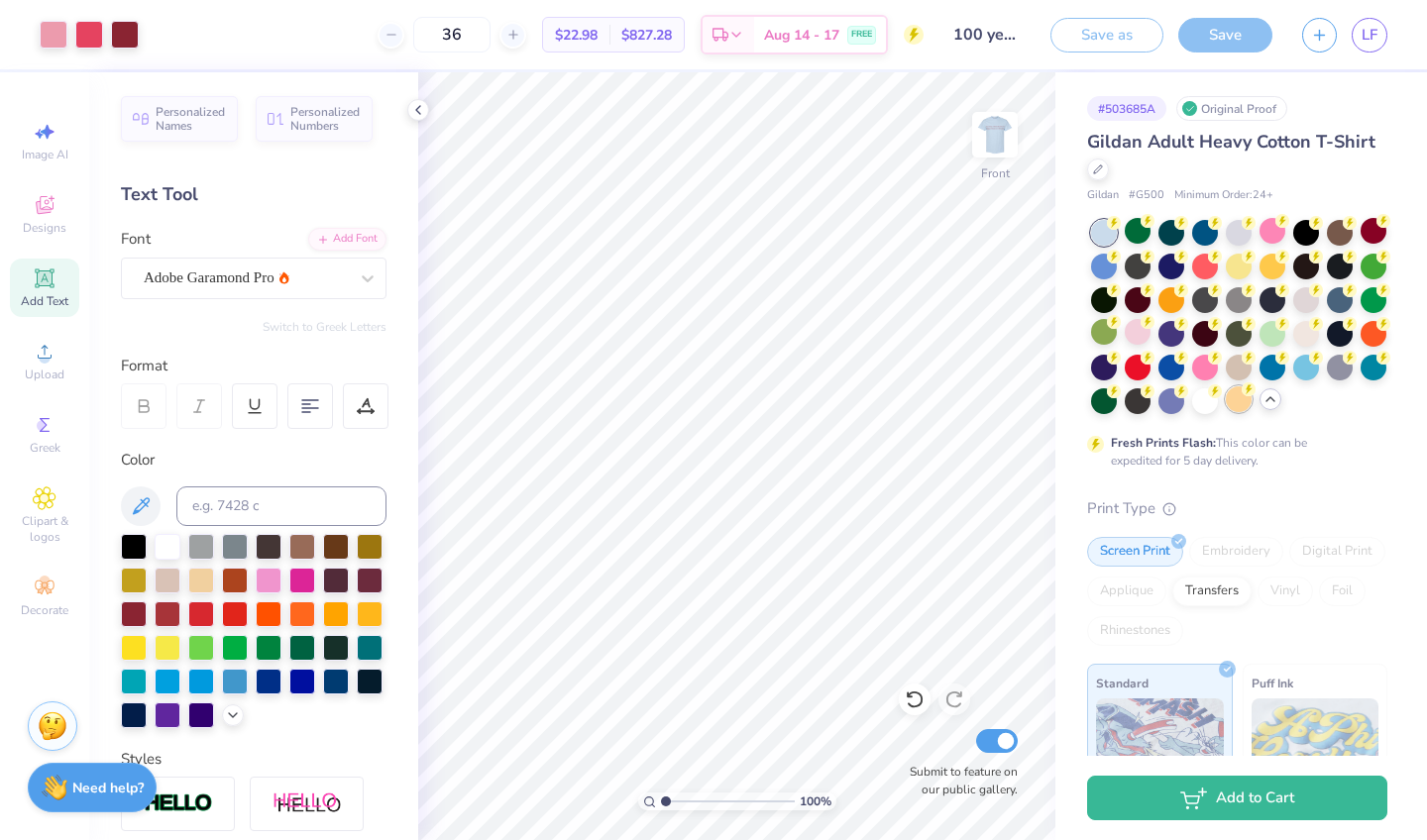 click at bounding box center [1239, 399] 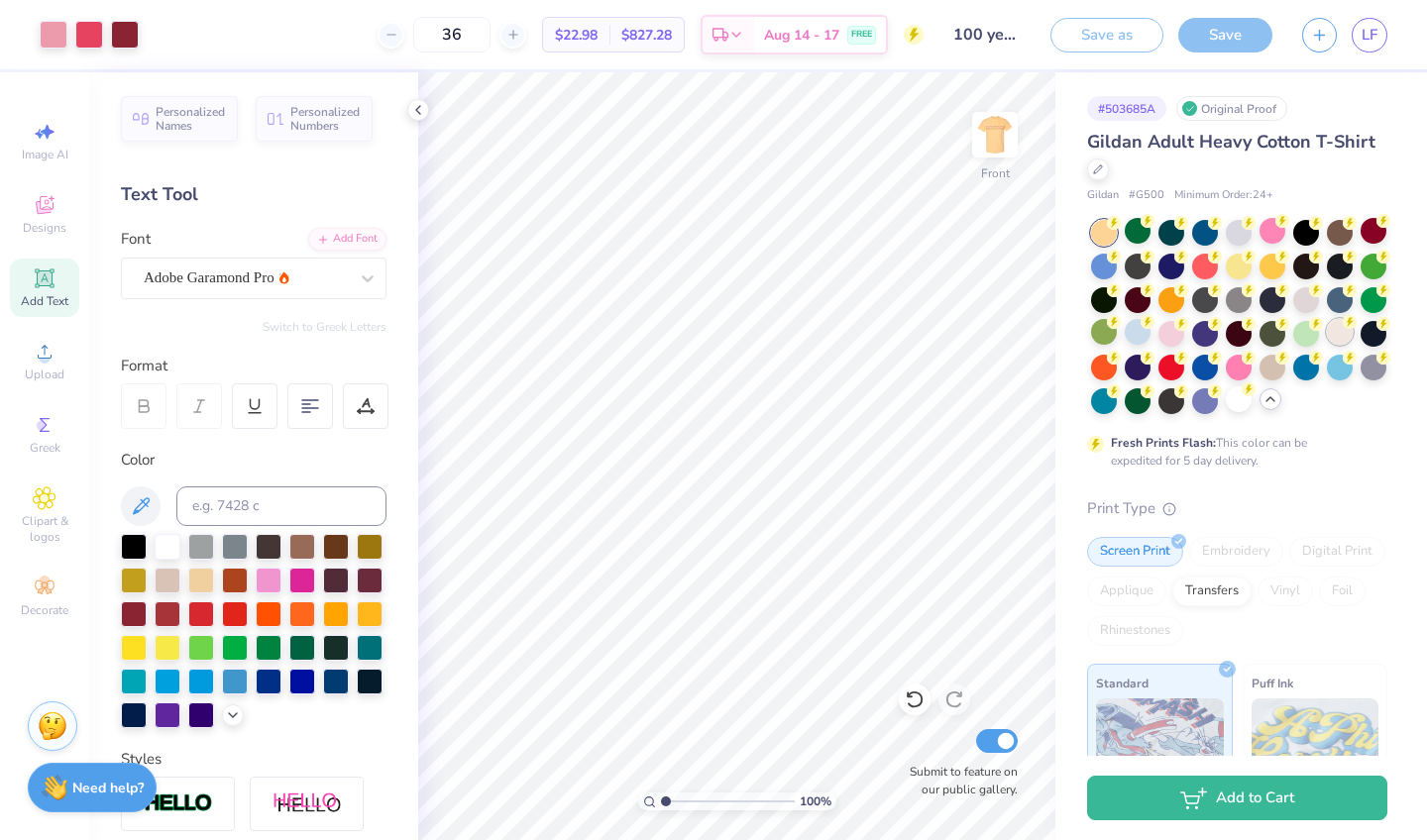 click at bounding box center (1340, 332) 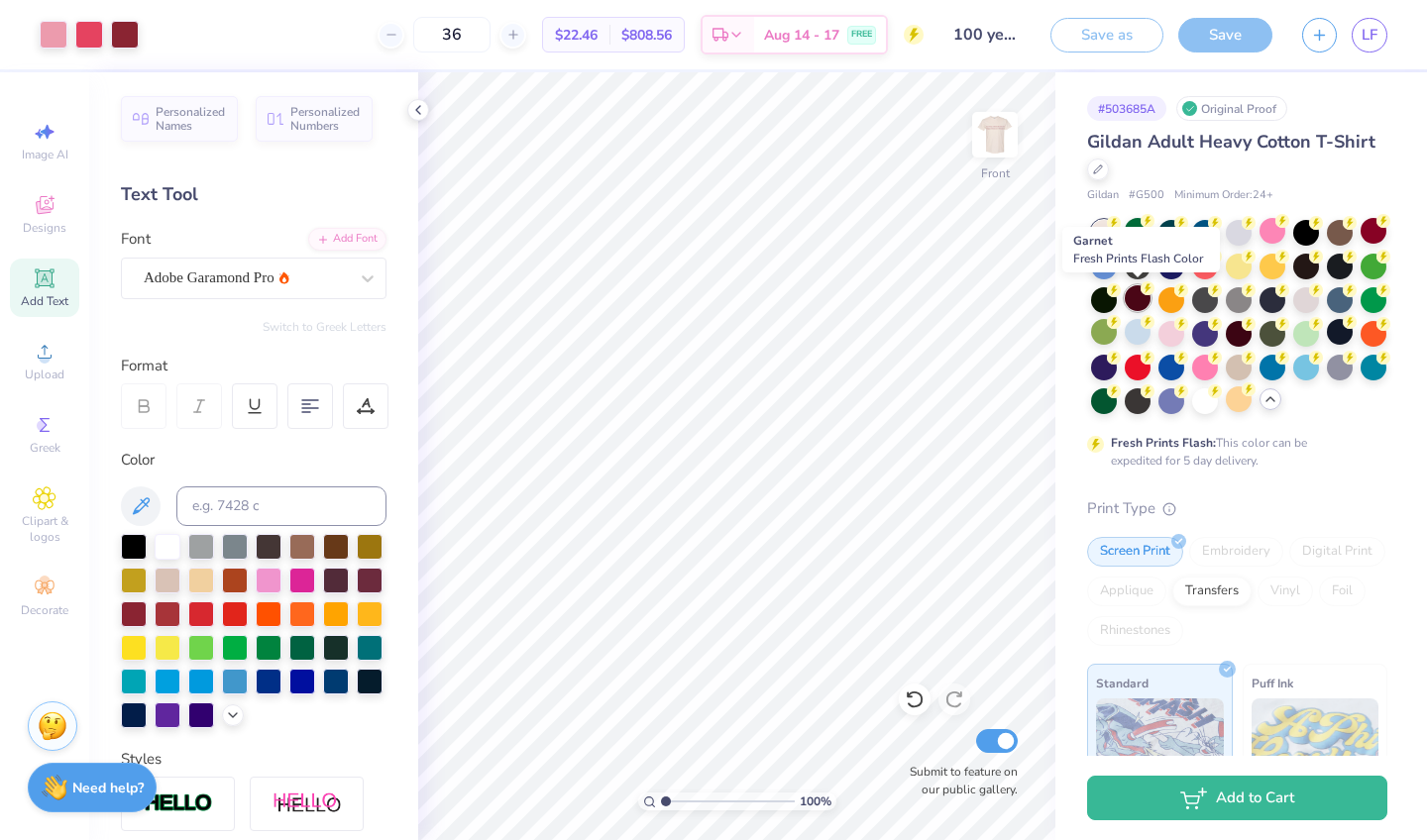 click at bounding box center (1138, 298) 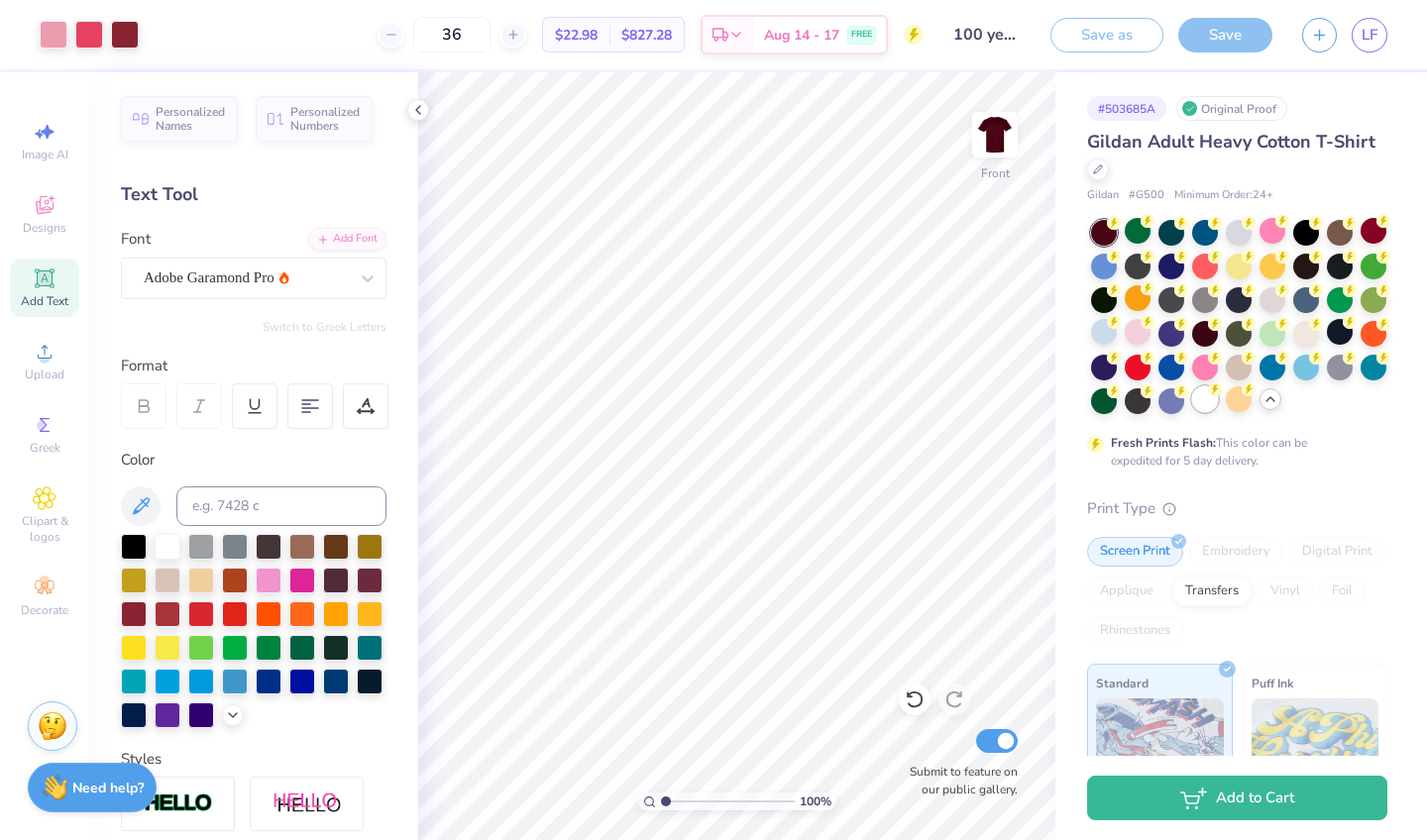 click at bounding box center [1205, 399] 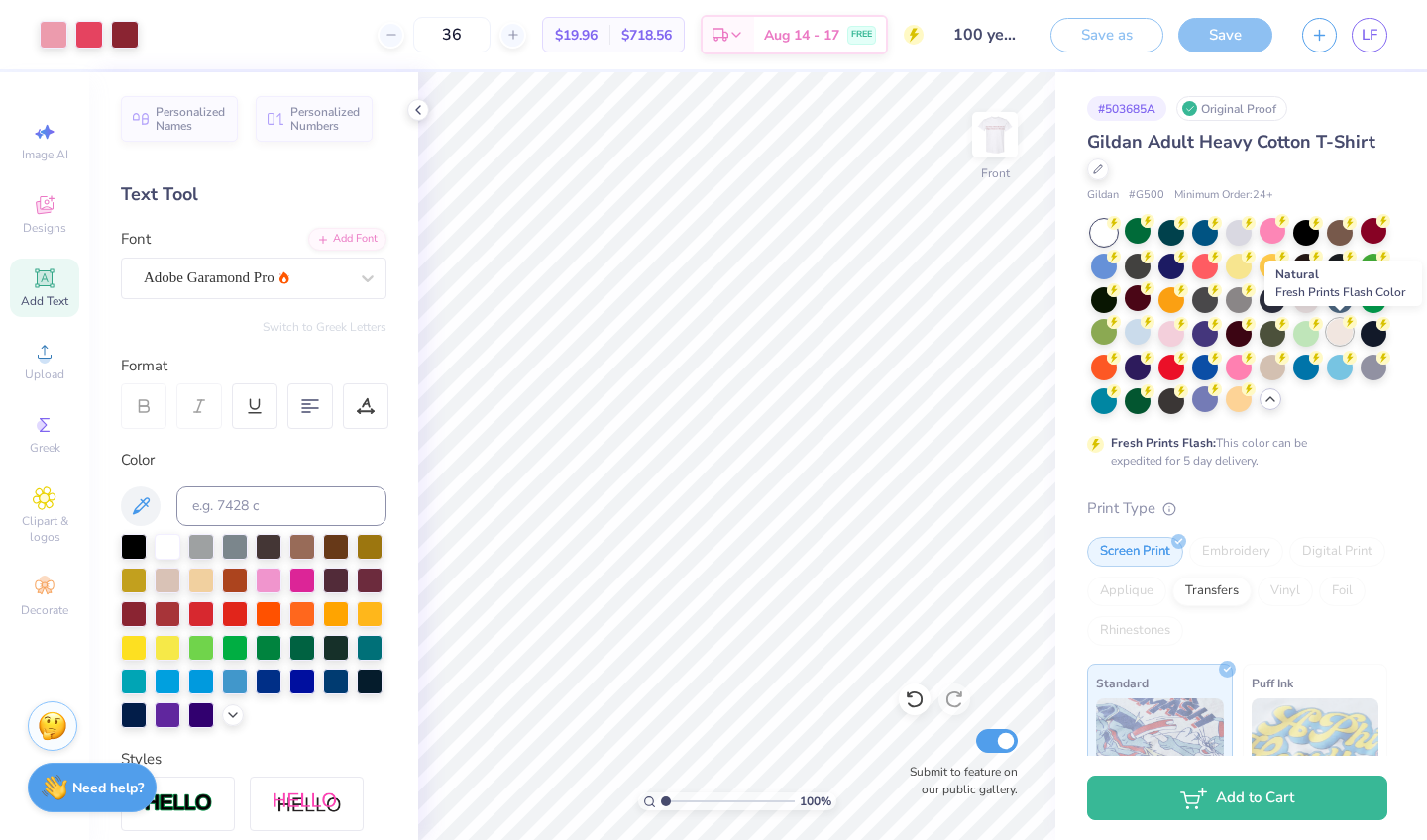 click at bounding box center [1340, 332] 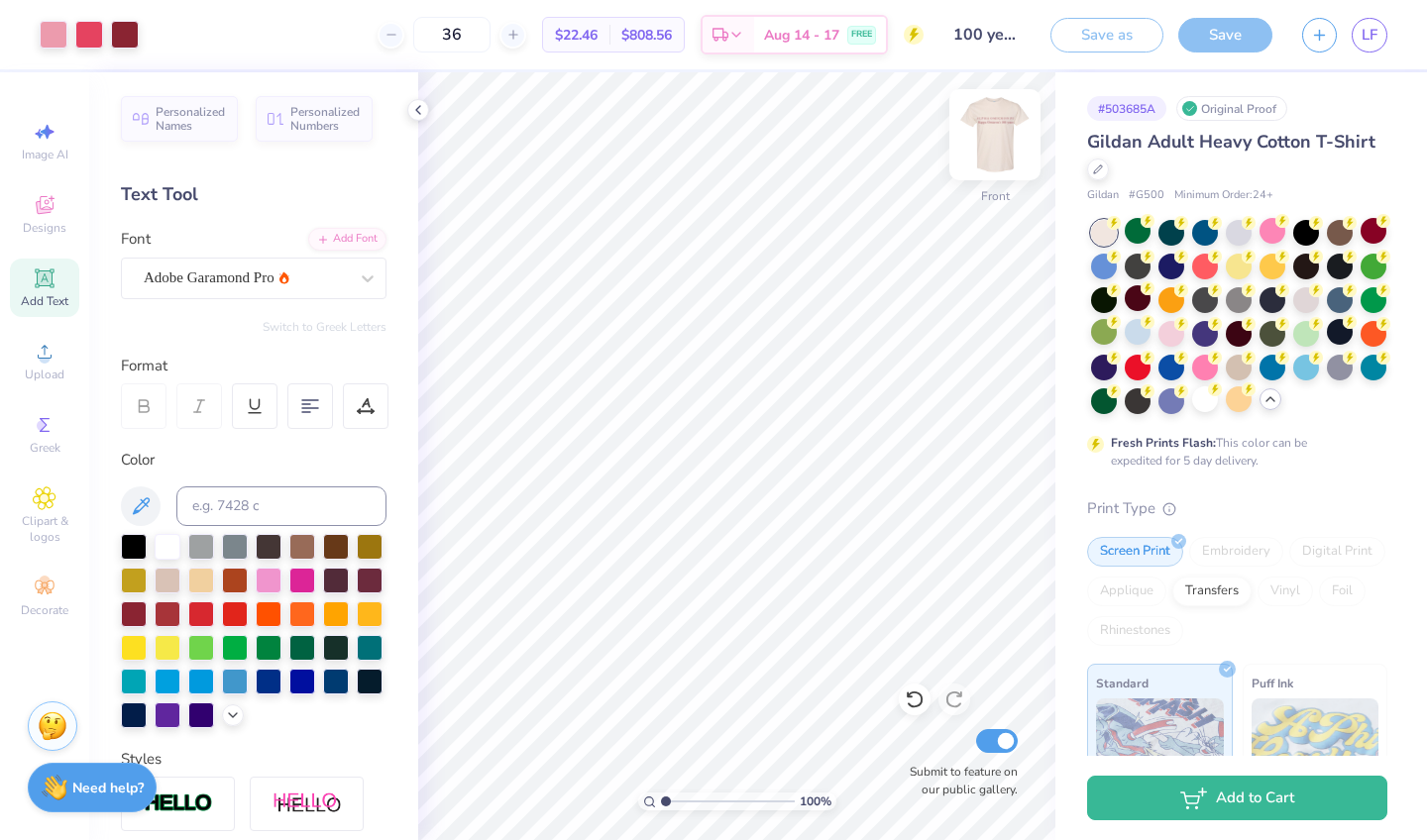 click at bounding box center (995, 135) 